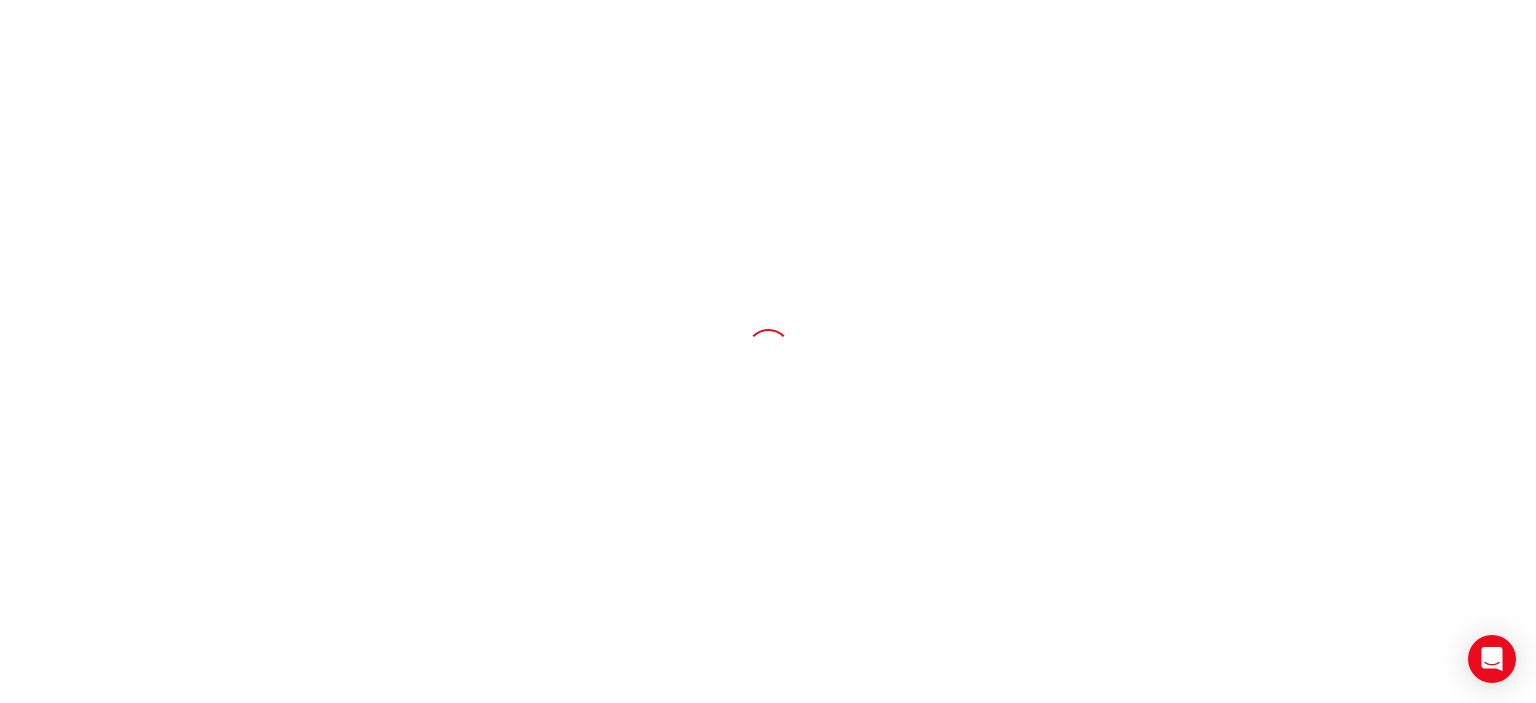 scroll, scrollTop: 0, scrollLeft: 0, axis: both 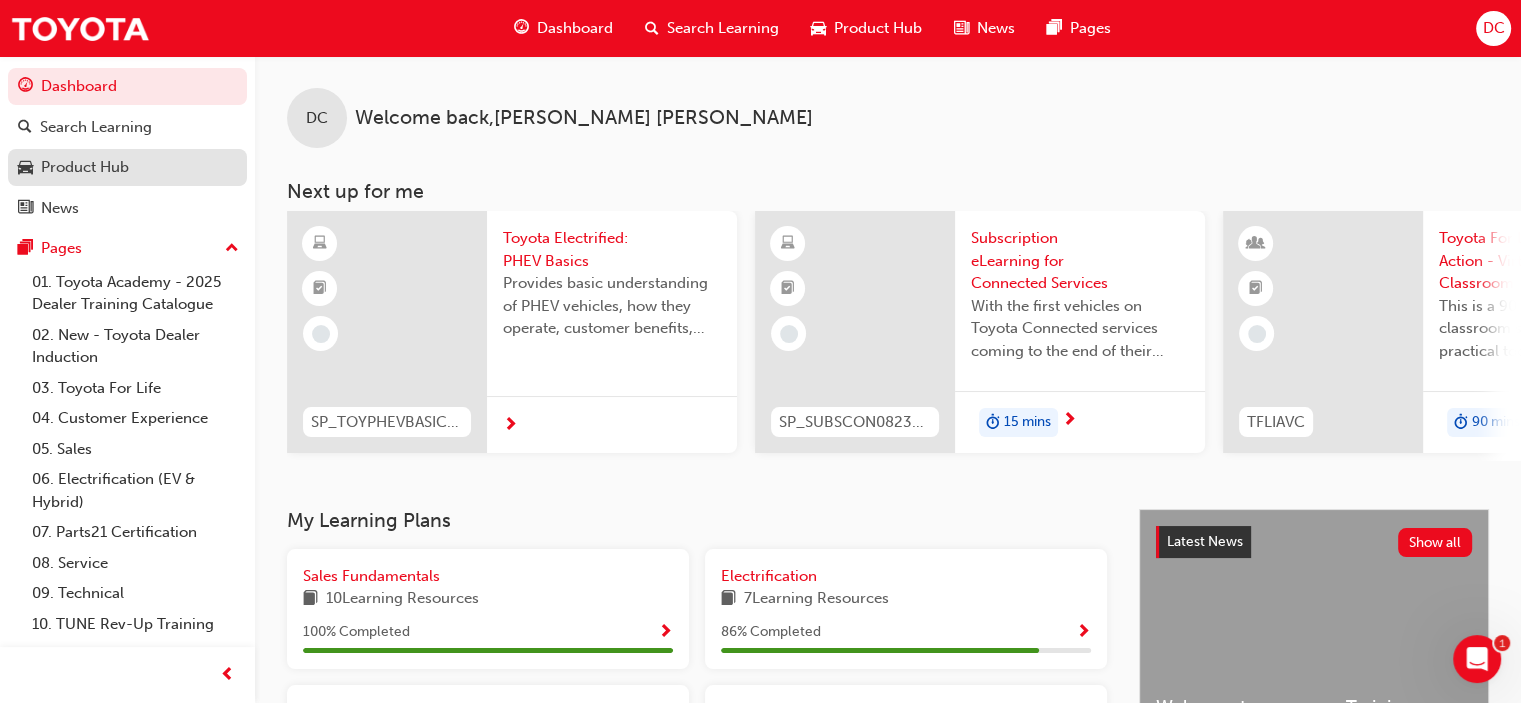click on "Product Hub" at bounding box center (85, 167) 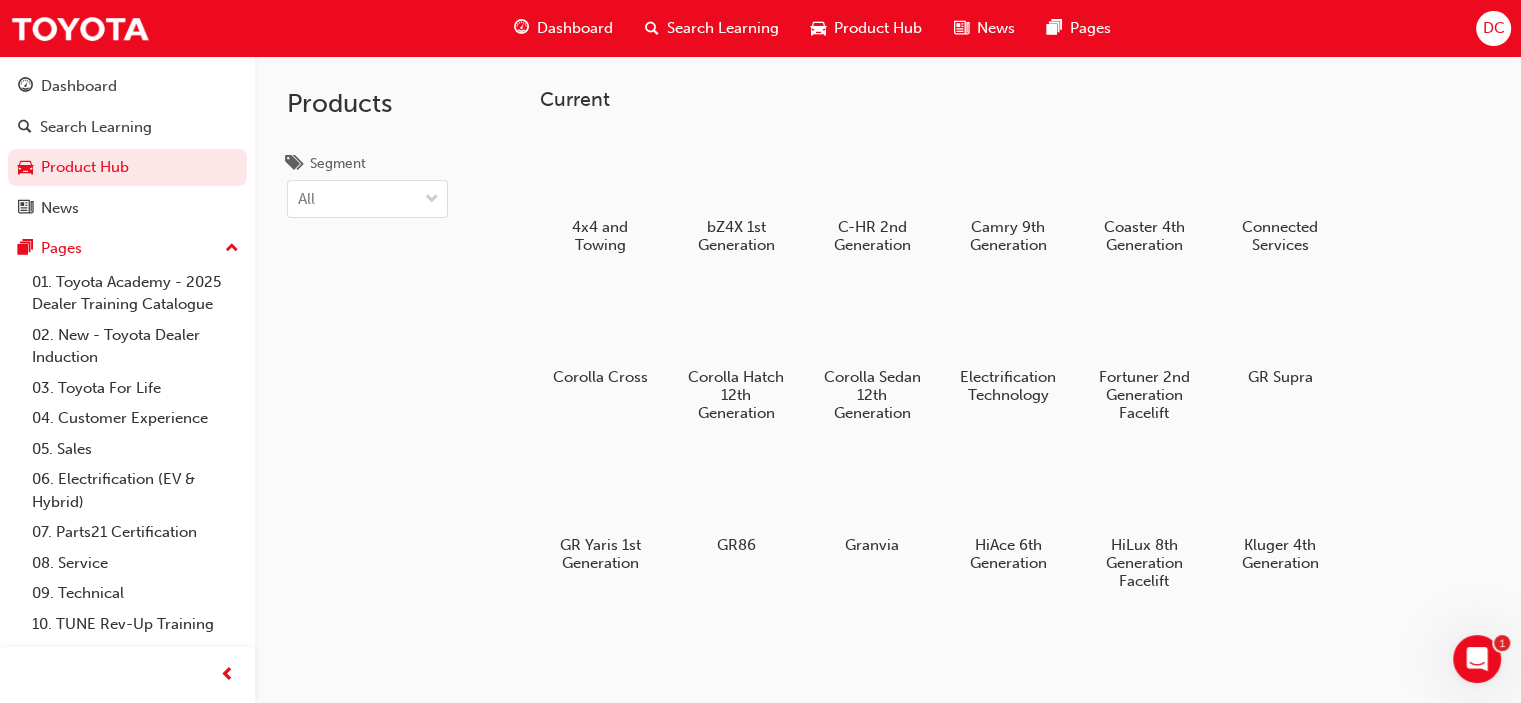 click at bounding box center (1280, 657) 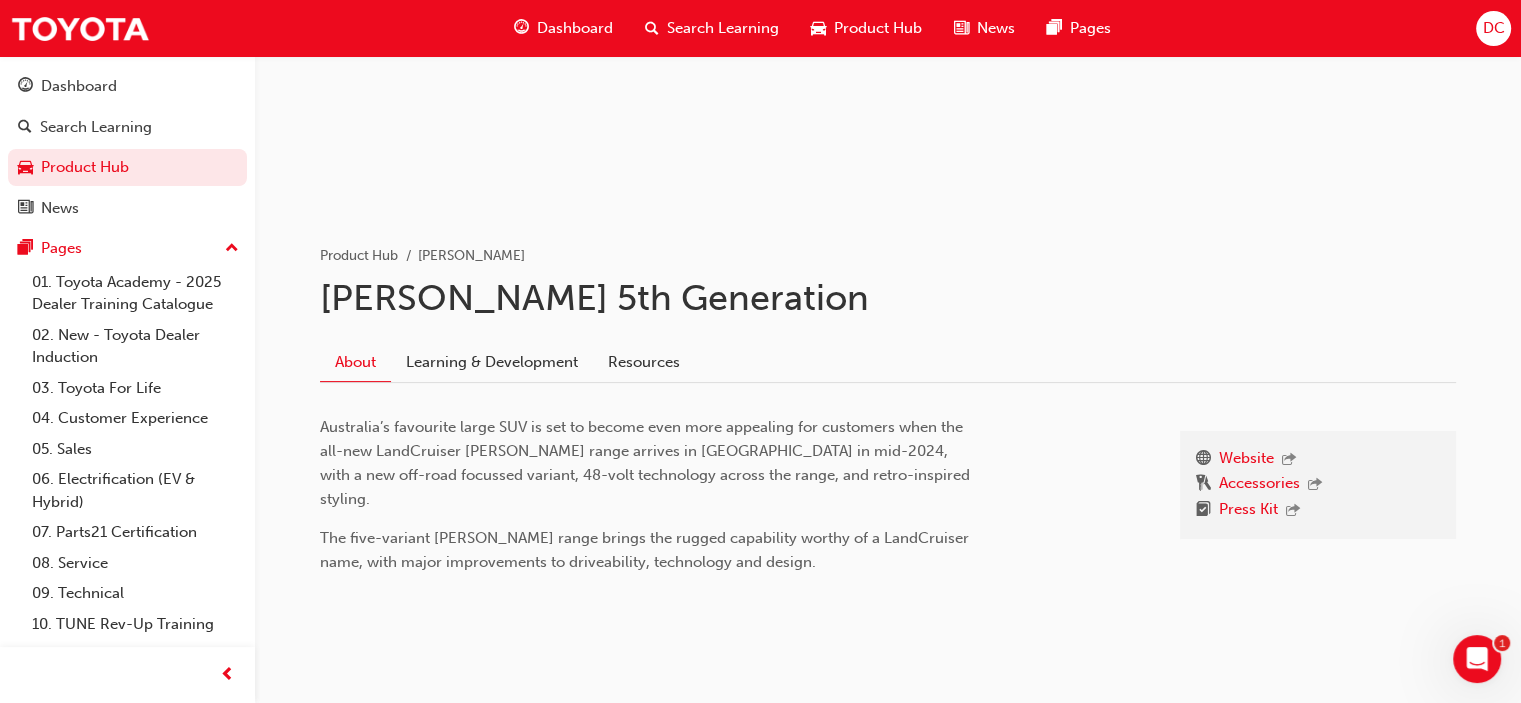 scroll, scrollTop: 254, scrollLeft: 0, axis: vertical 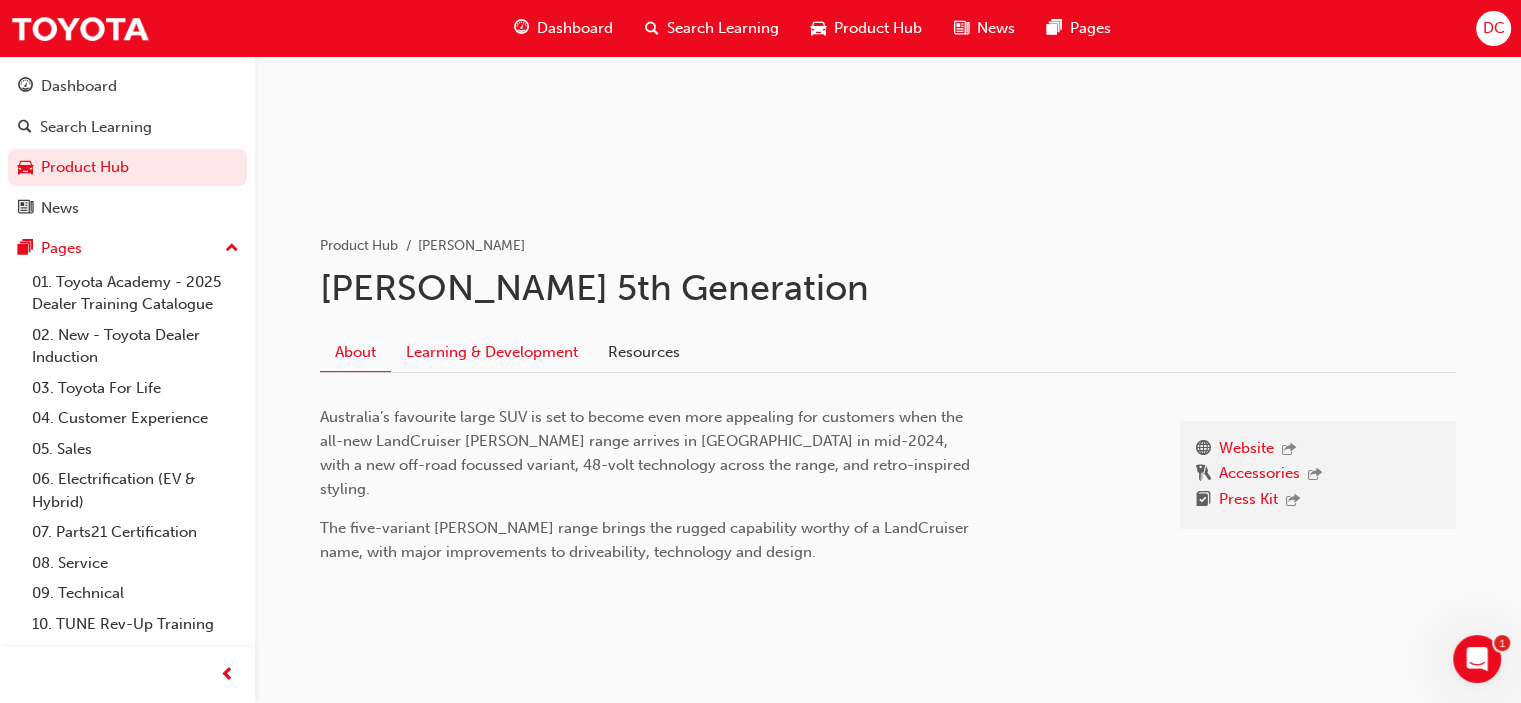 click on "Learning & Development" at bounding box center (492, 352) 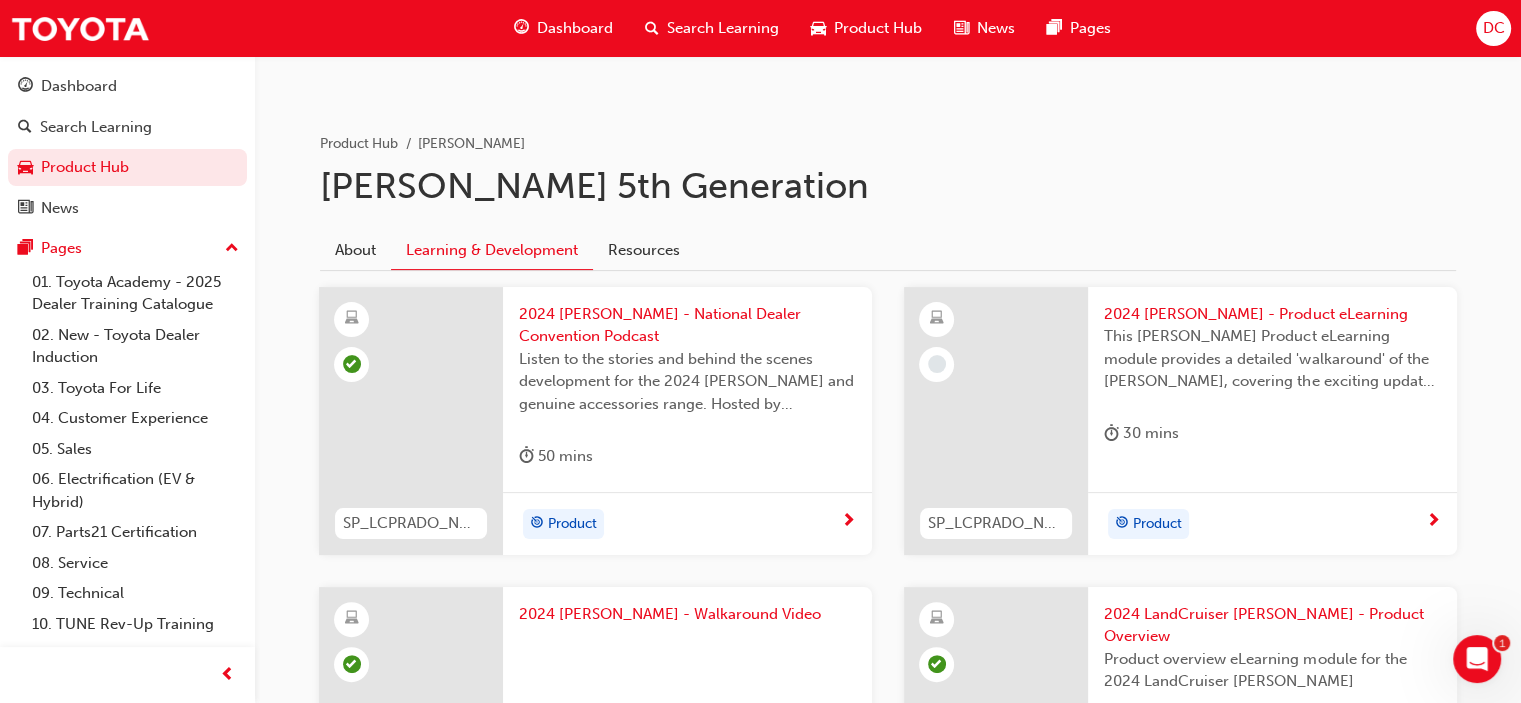 scroll, scrollTop: 308, scrollLeft: 0, axis: vertical 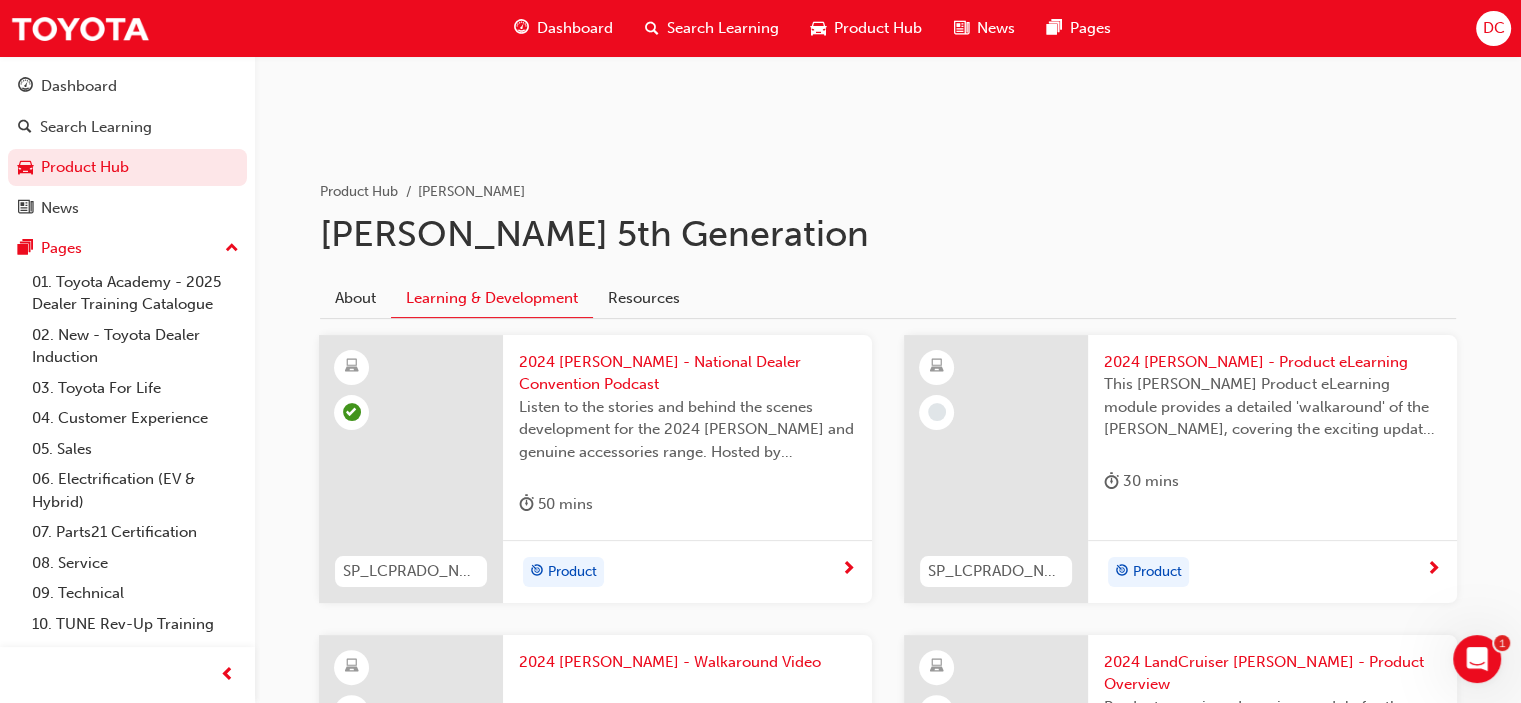 click on "SP_LCPRADO_NM24_EL02" at bounding box center (996, 571) 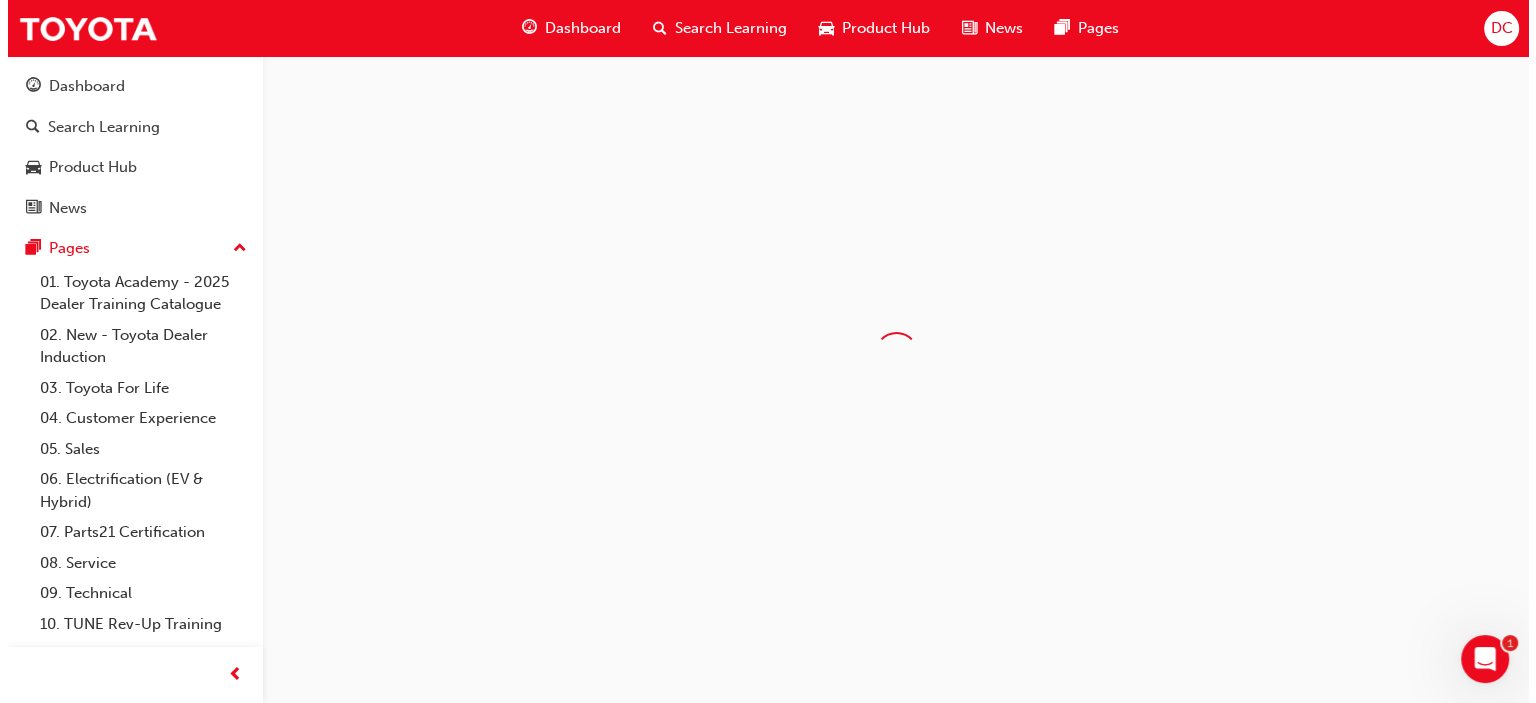 scroll, scrollTop: 0, scrollLeft: 0, axis: both 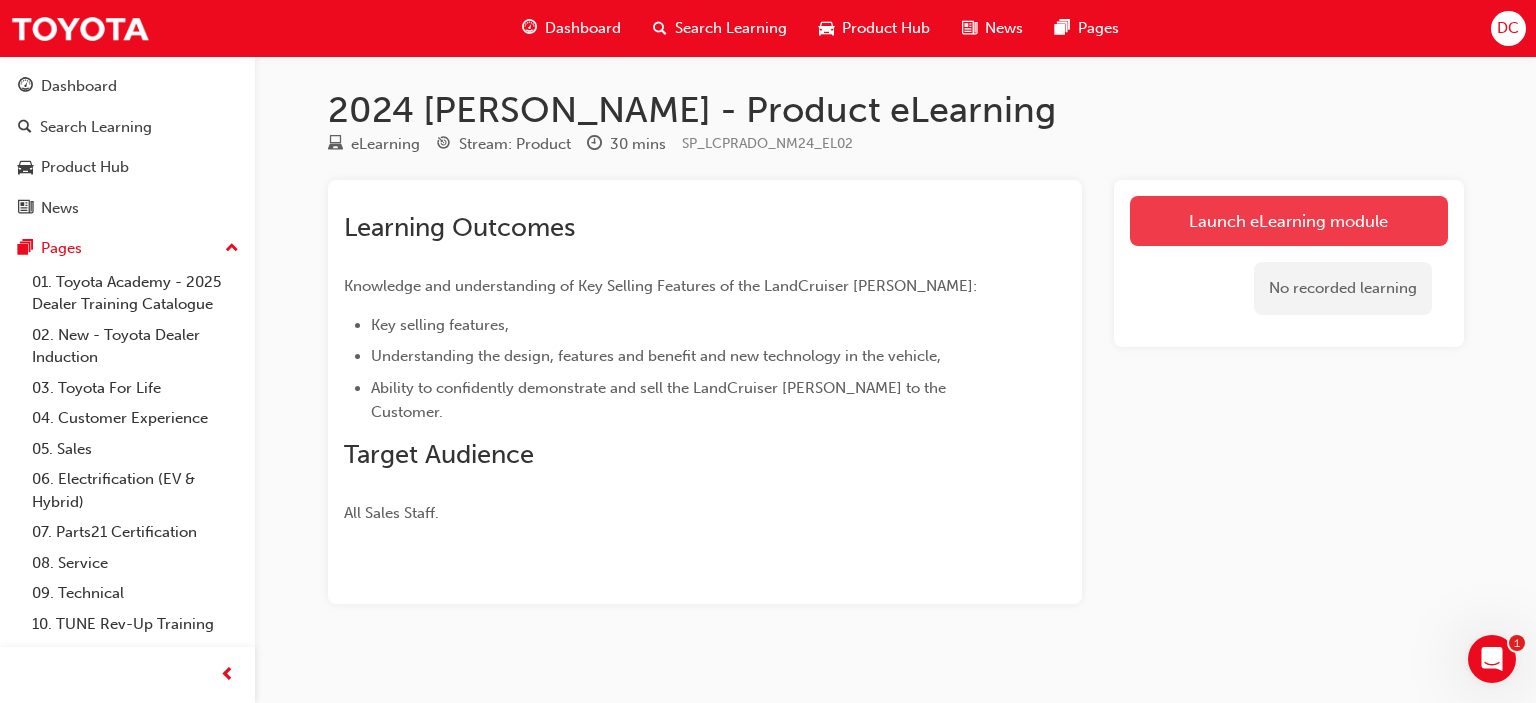 click on "Launch eLearning module" at bounding box center [1289, 221] 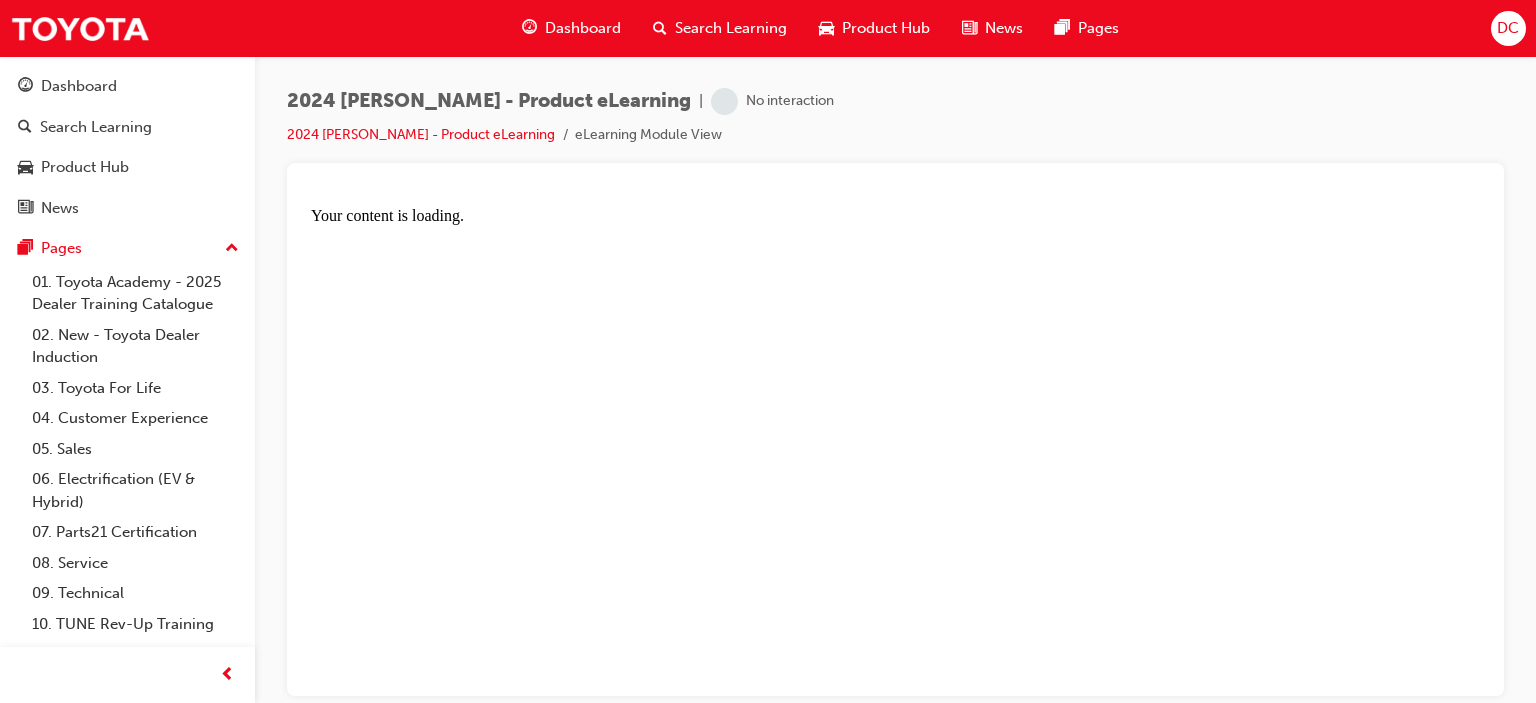 scroll, scrollTop: 0, scrollLeft: 0, axis: both 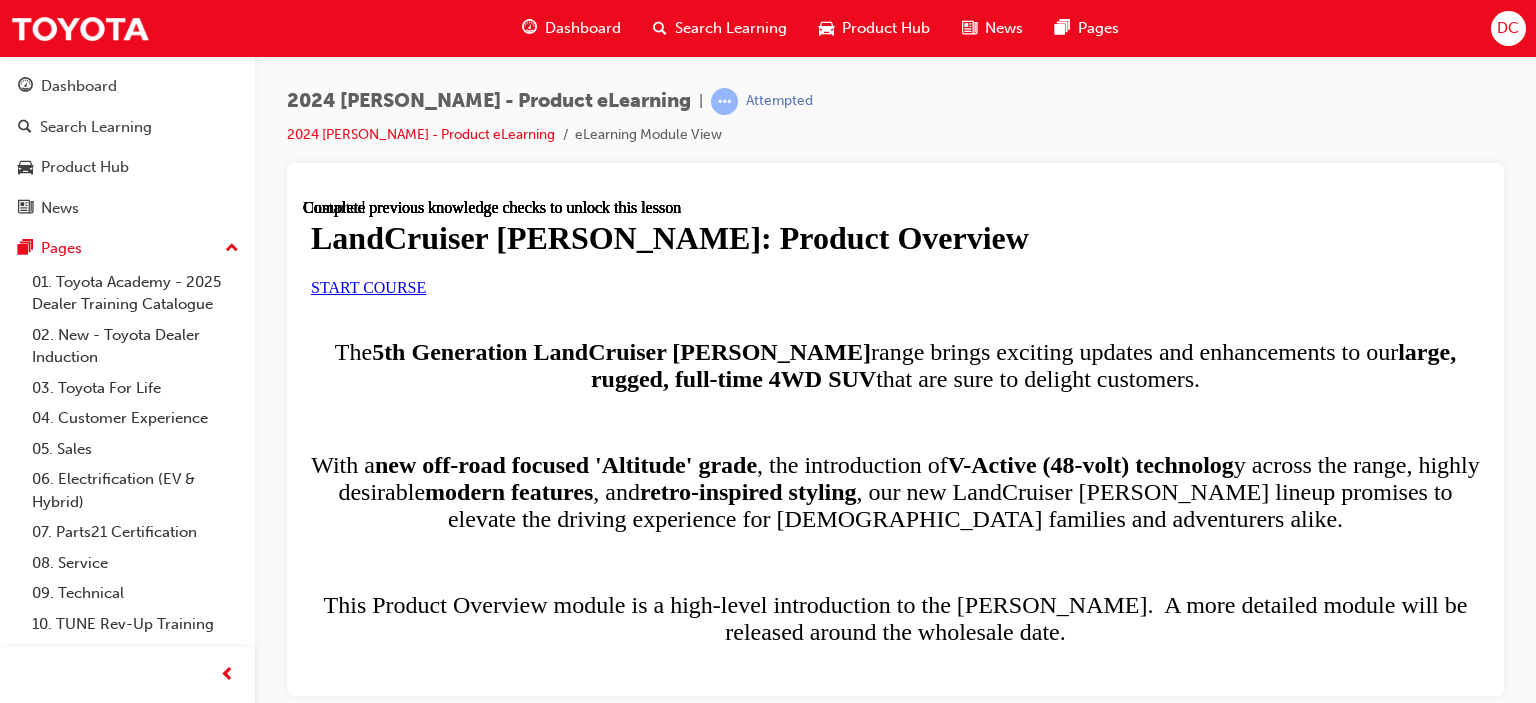 click on "START COURSE" at bounding box center [368, 286] 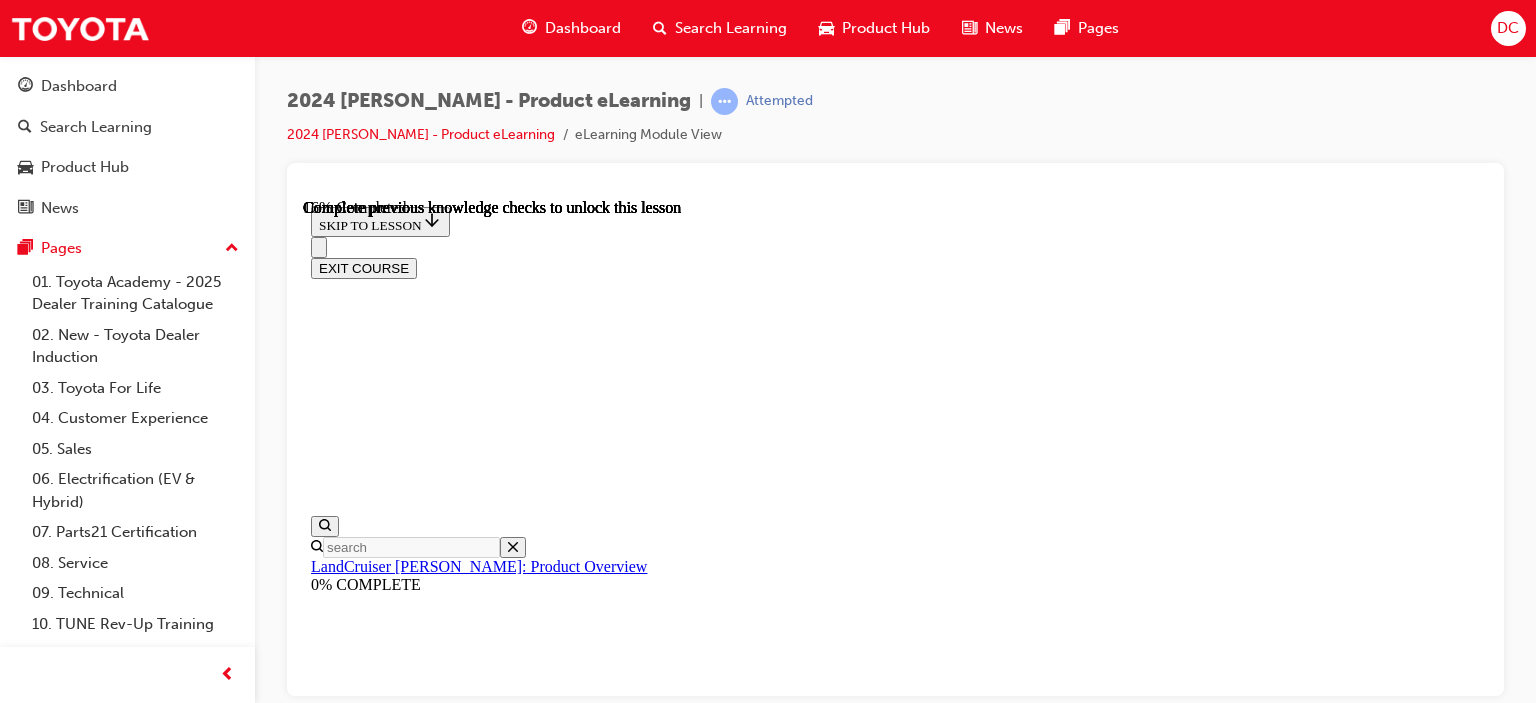 scroll, scrollTop: 1302, scrollLeft: 0, axis: vertical 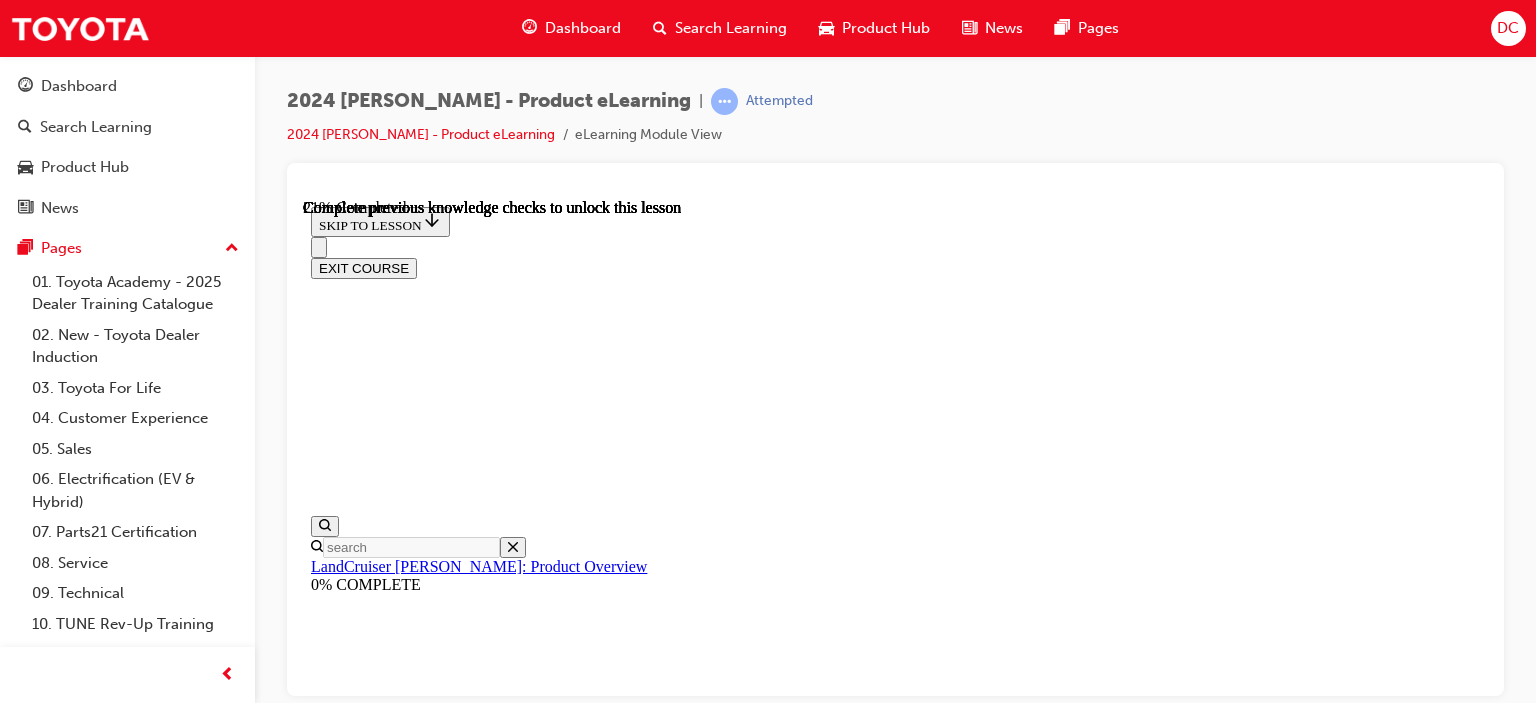 click on "CONTINUE" at bounding box center [353, 10902] 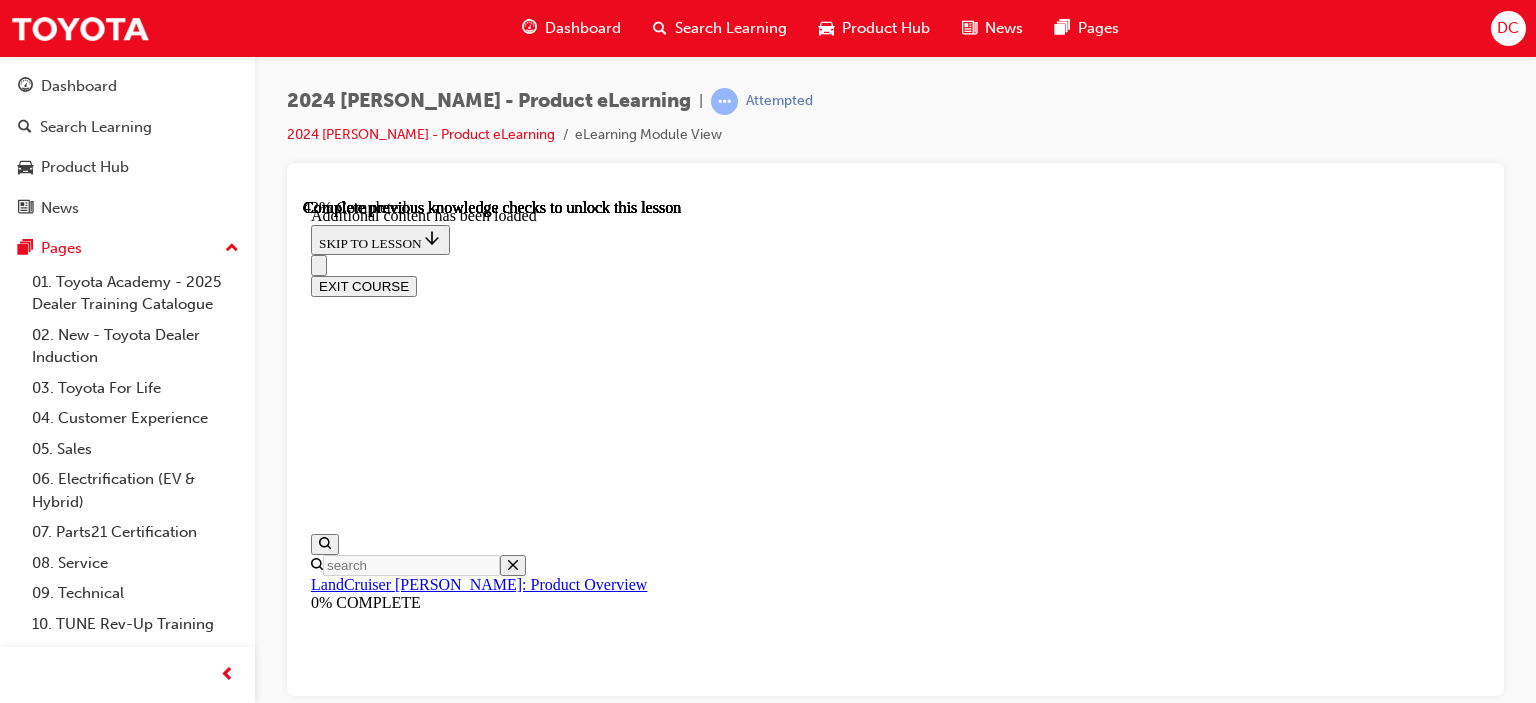 scroll, scrollTop: 2508, scrollLeft: 0, axis: vertical 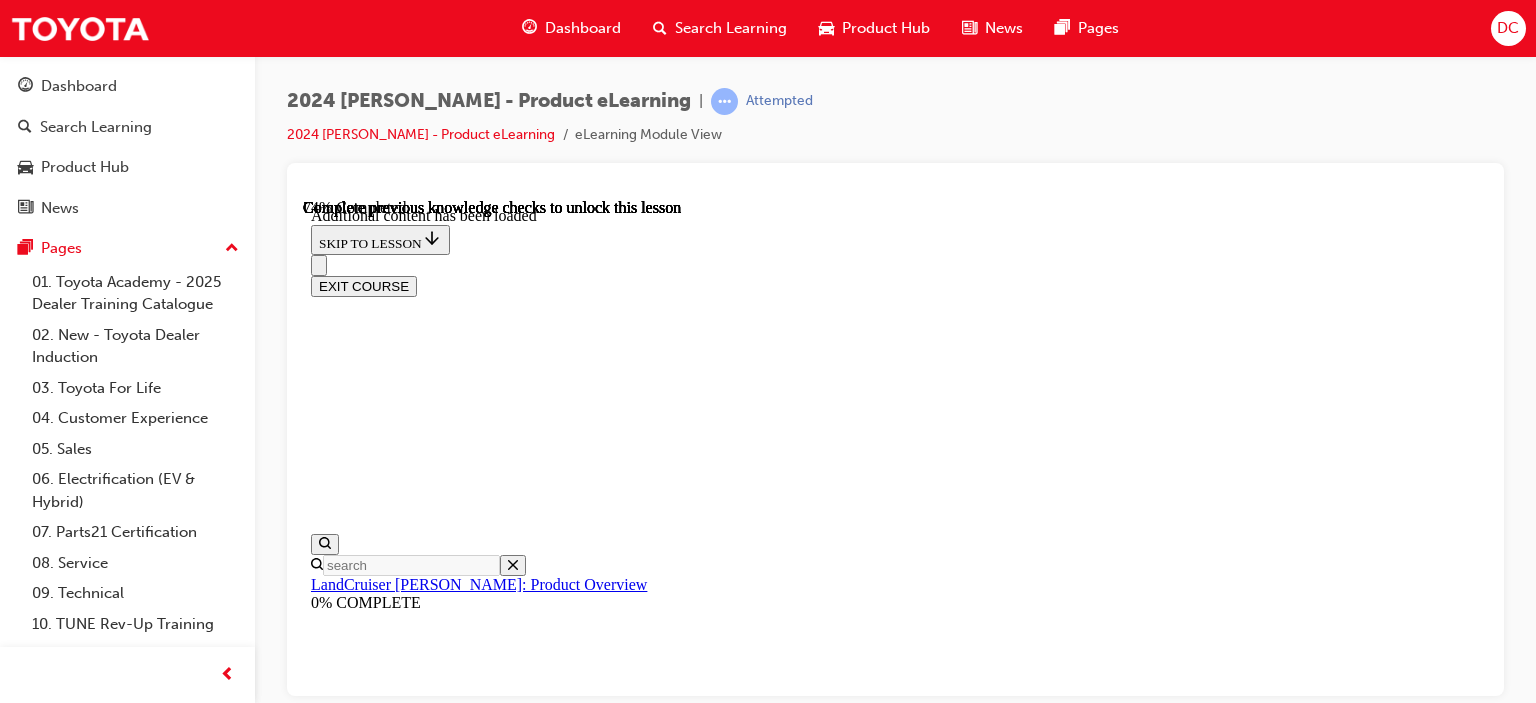 click 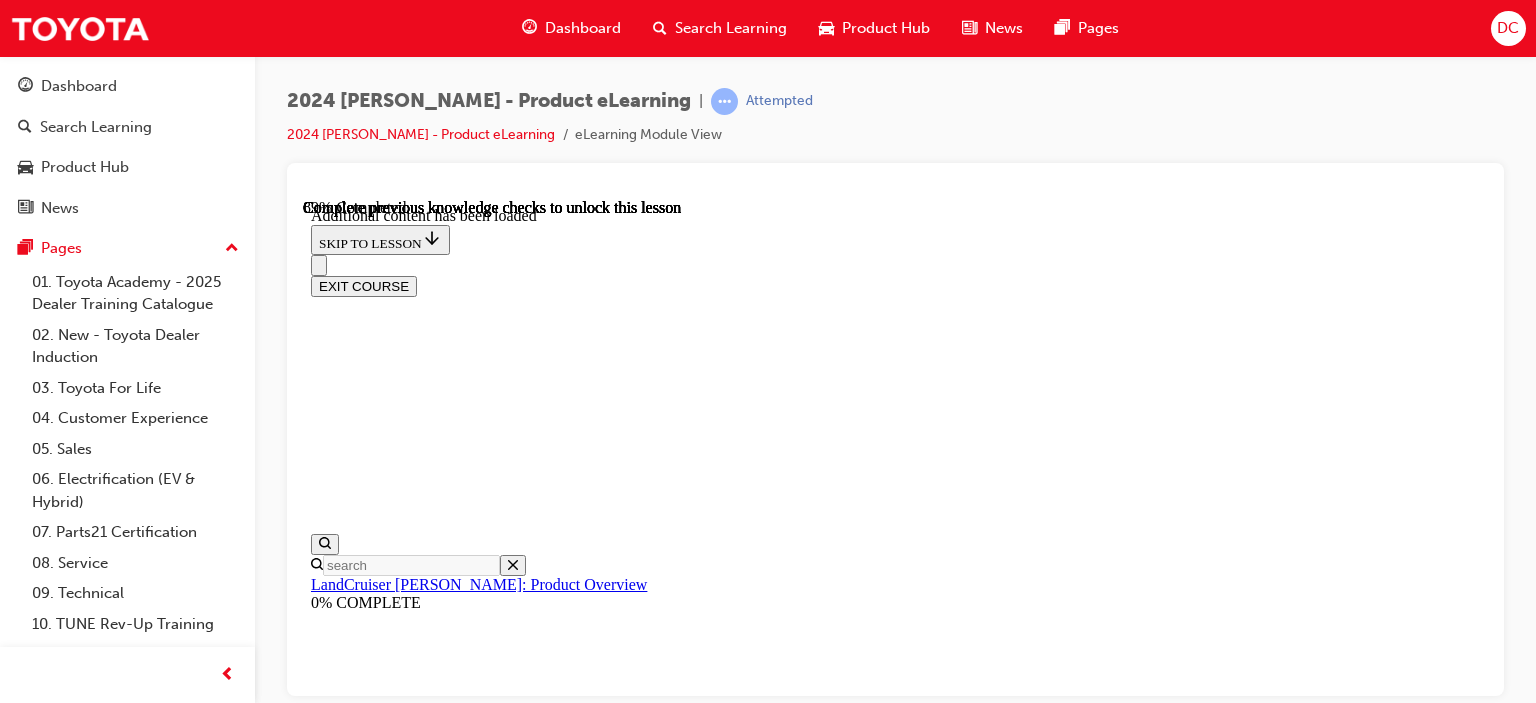scroll, scrollTop: 4026, scrollLeft: 0, axis: vertical 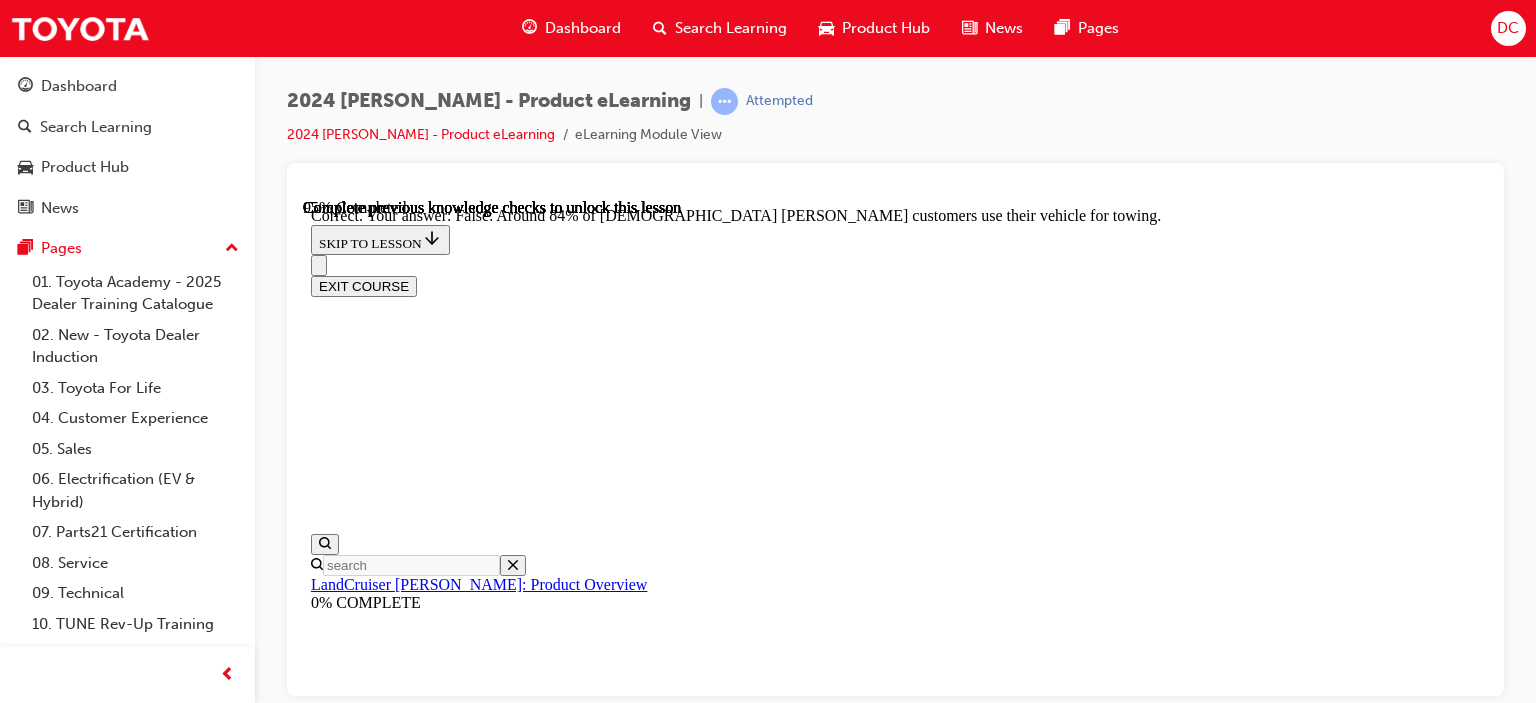 click on "NEXT LESSON" at bounding box center [363, 18491] 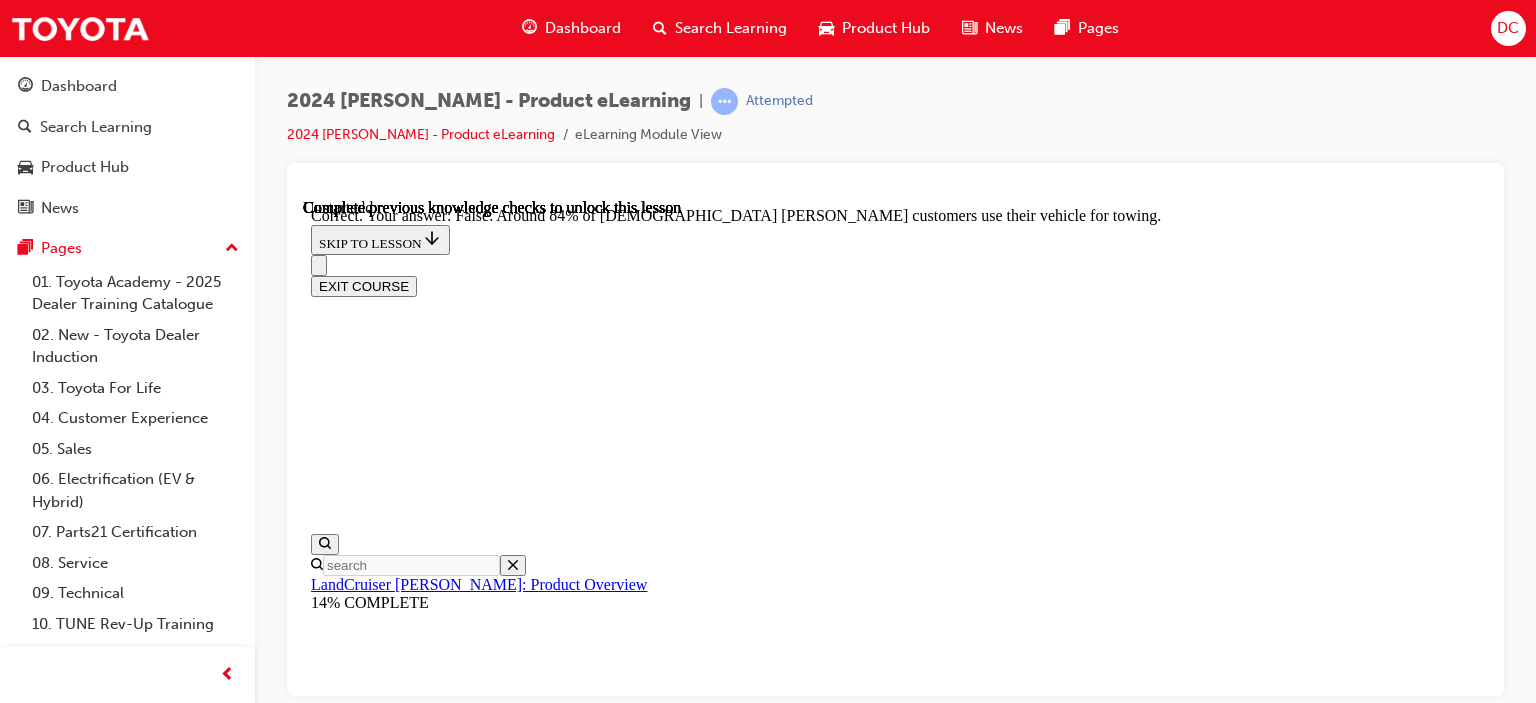 scroll, scrollTop: 0, scrollLeft: 0, axis: both 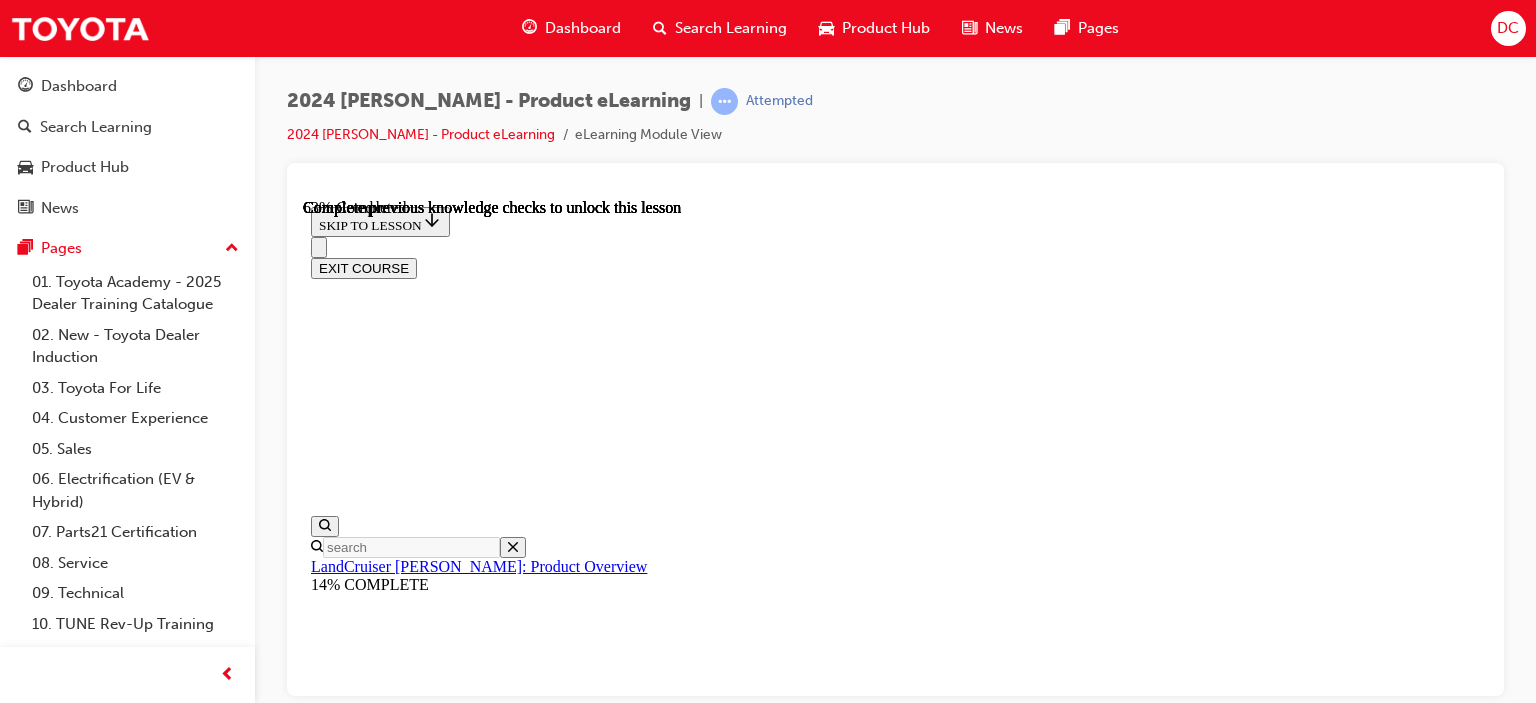 click on "KNOWLEDGE CHECK" at bounding box center [386, 14518] 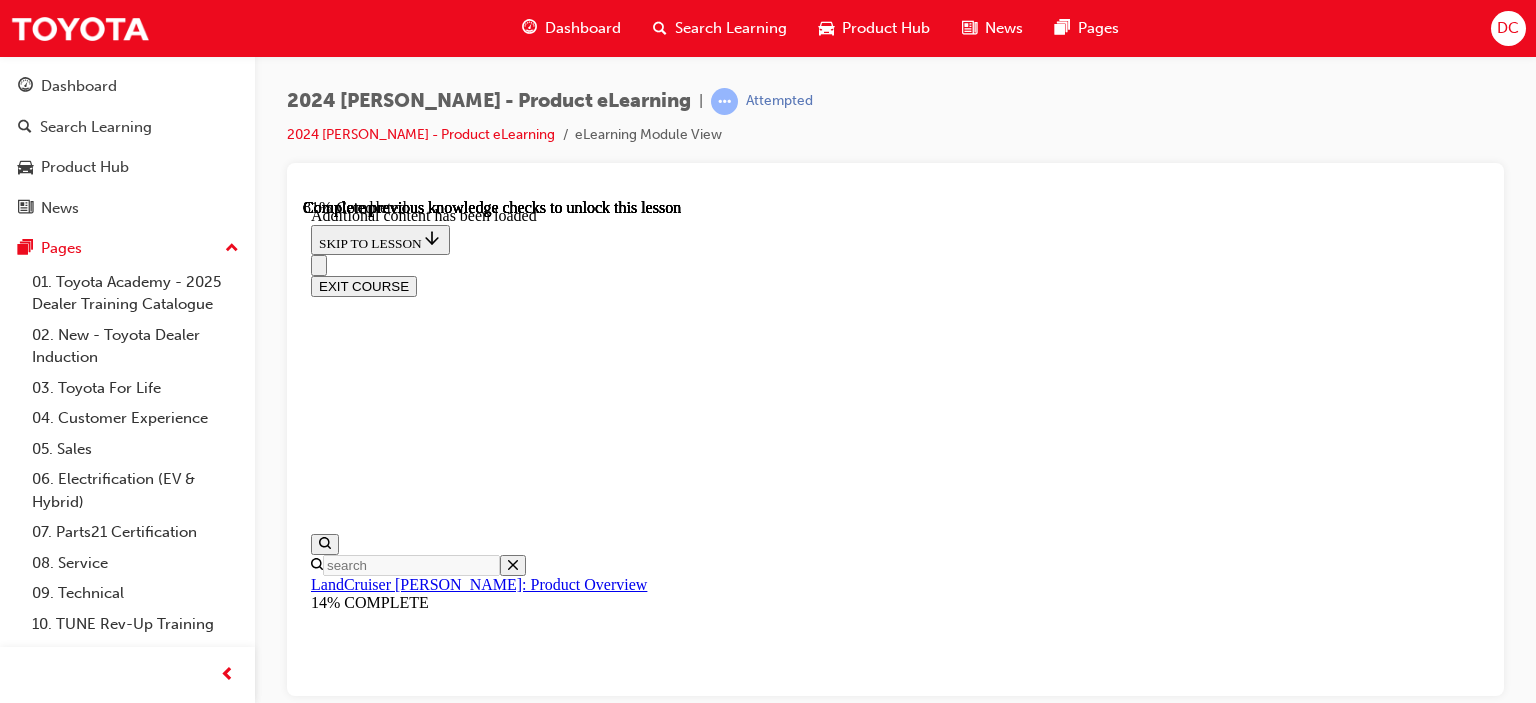 scroll, scrollTop: 3496, scrollLeft: 0, axis: vertical 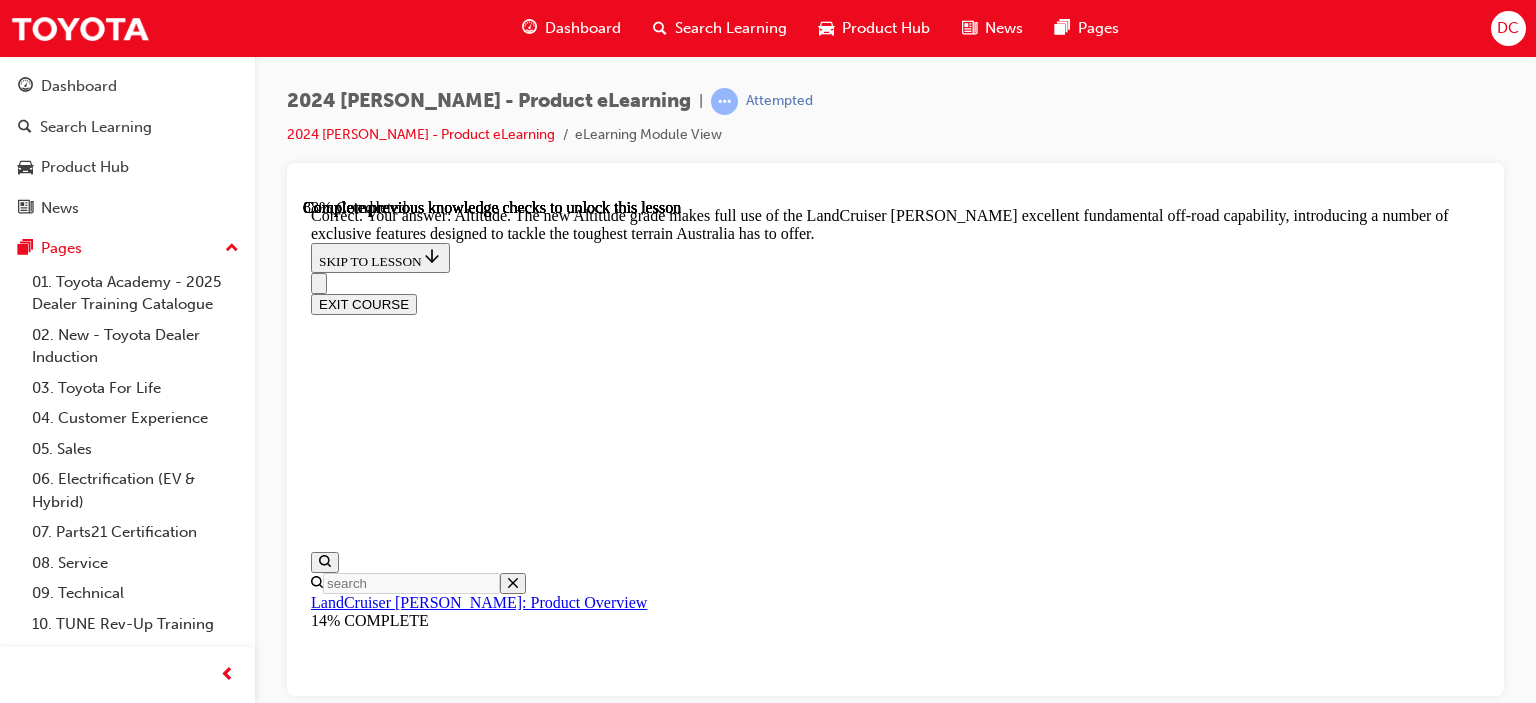 click at bounding box center [915, 24144] 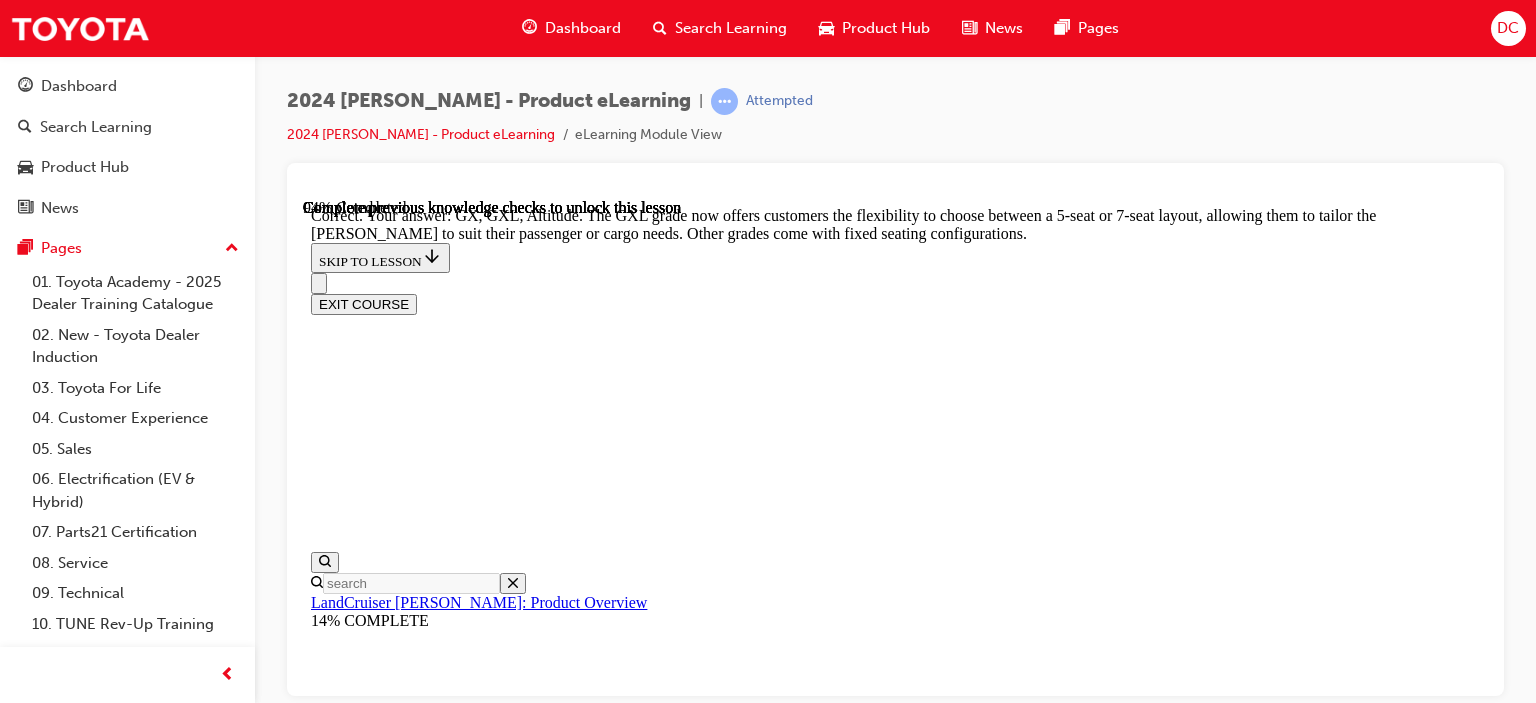 scroll, scrollTop: 5248, scrollLeft: 0, axis: vertical 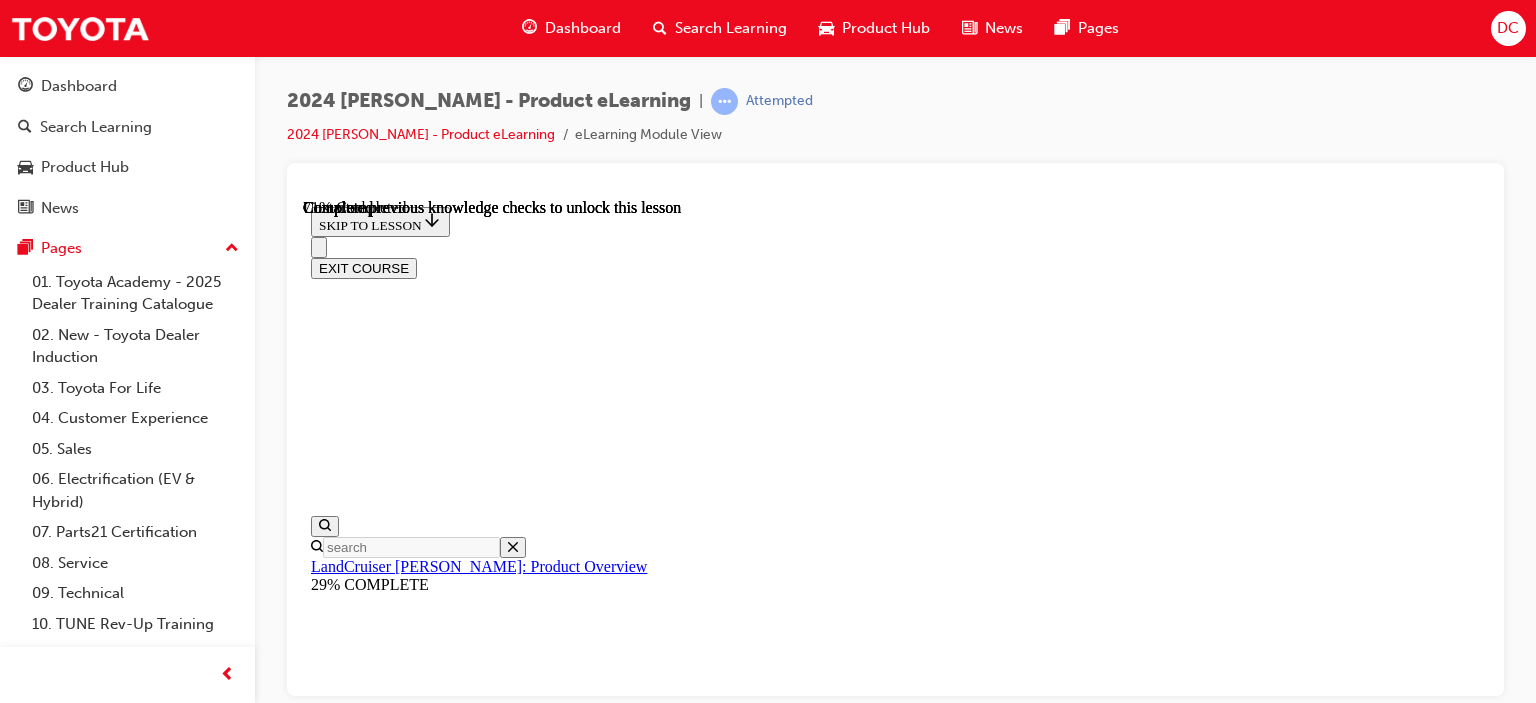 click on "KNOWLEDGE CHECK" at bounding box center (386, 17391) 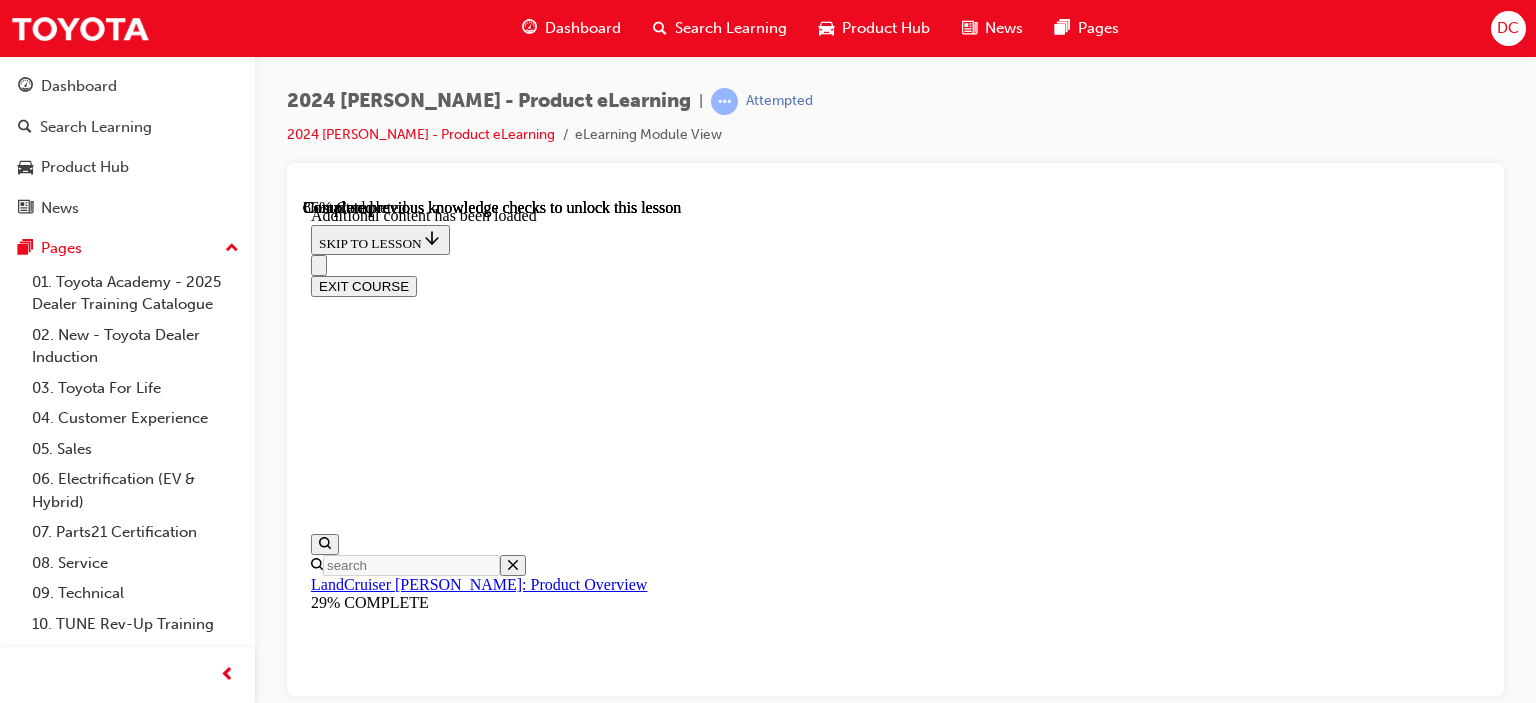 scroll, scrollTop: 4770, scrollLeft: 0, axis: vertical 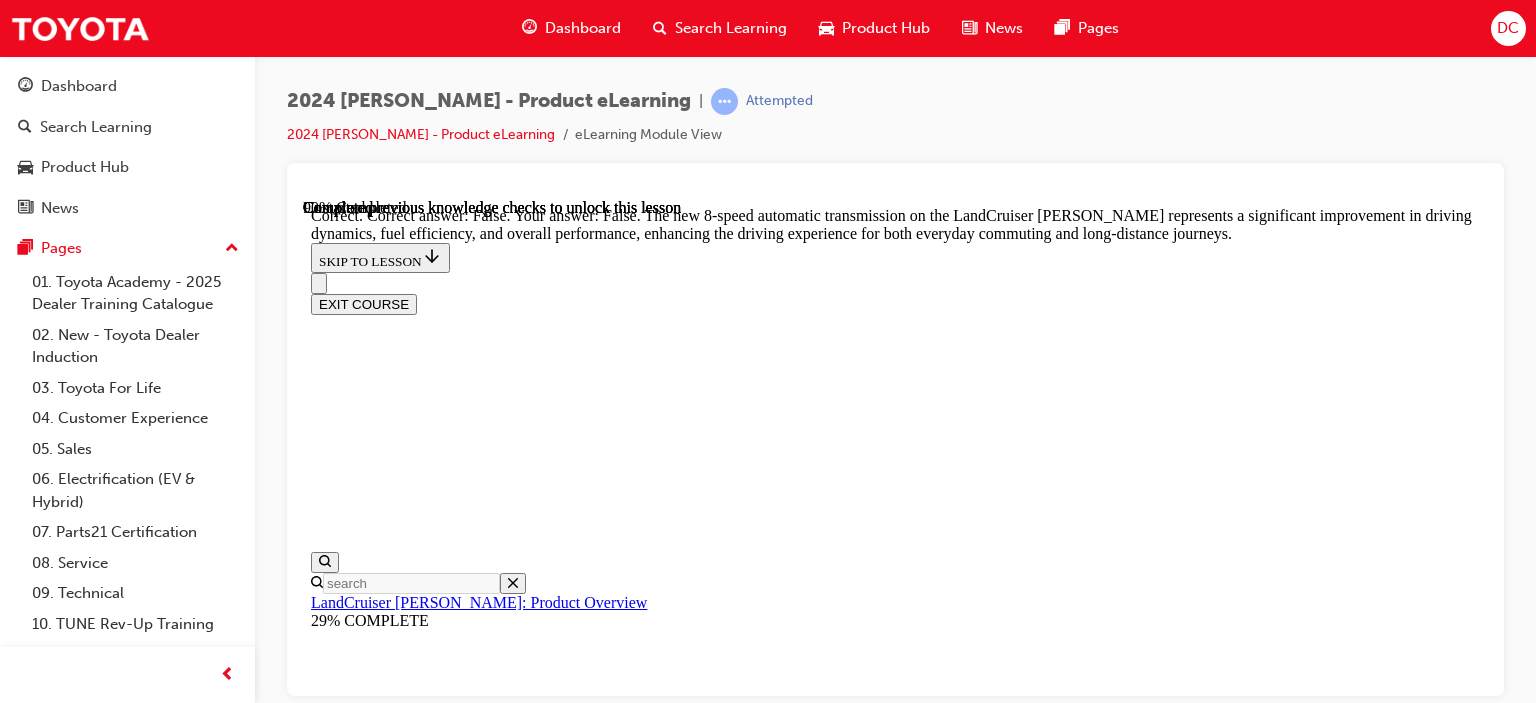 click at bounding box center [895, 25353] 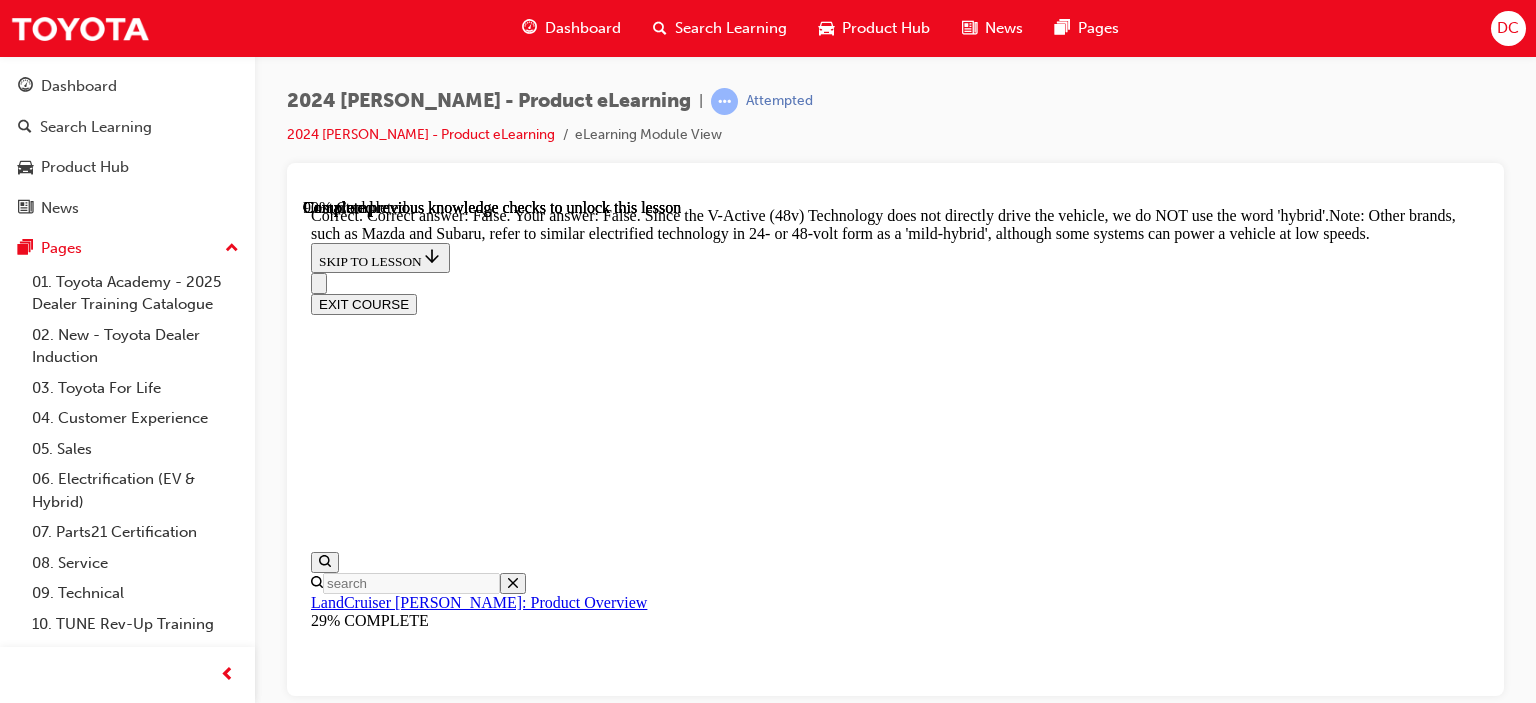 scroll, scrollTop: 6670, scrollLeft: 0, axis: vertical 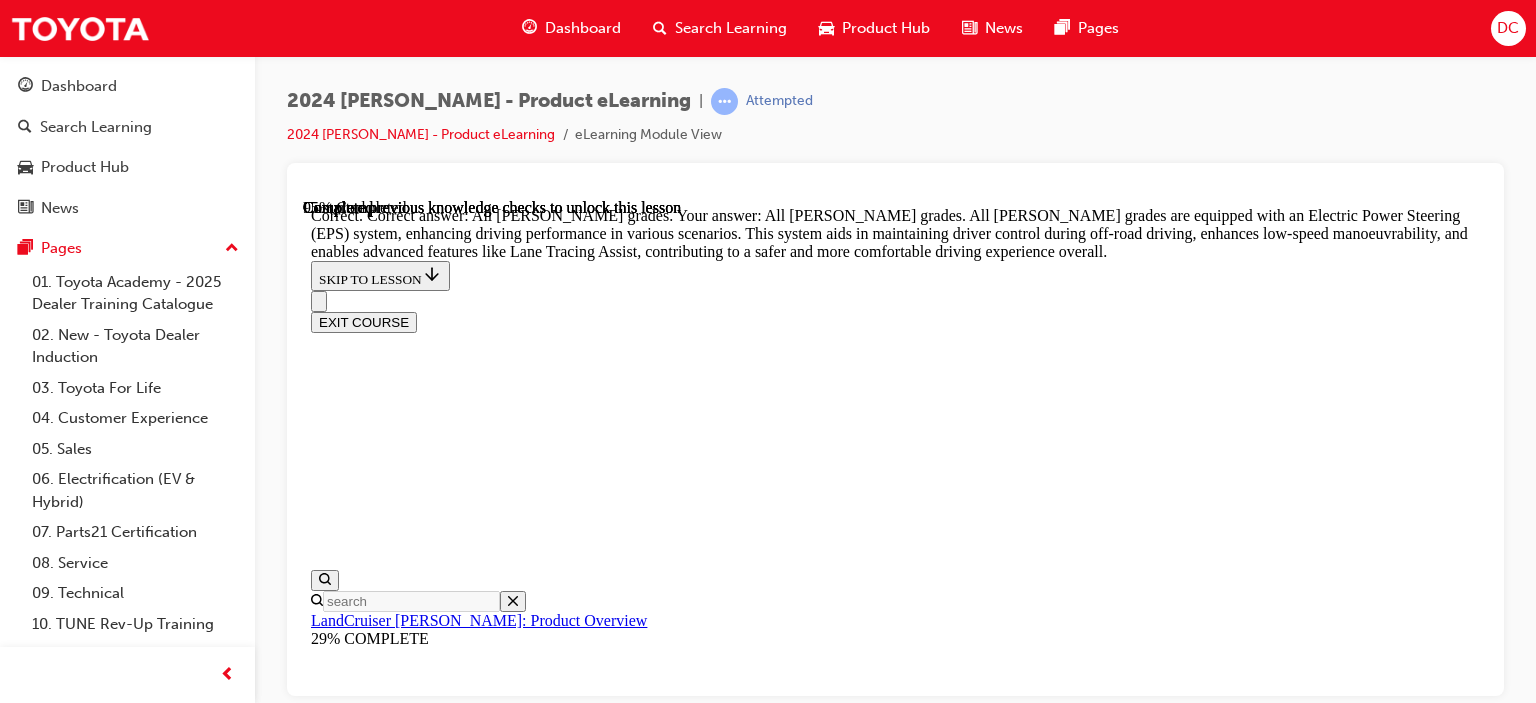 click on "NEXT LESSON" at bounding box center (363, 35722) 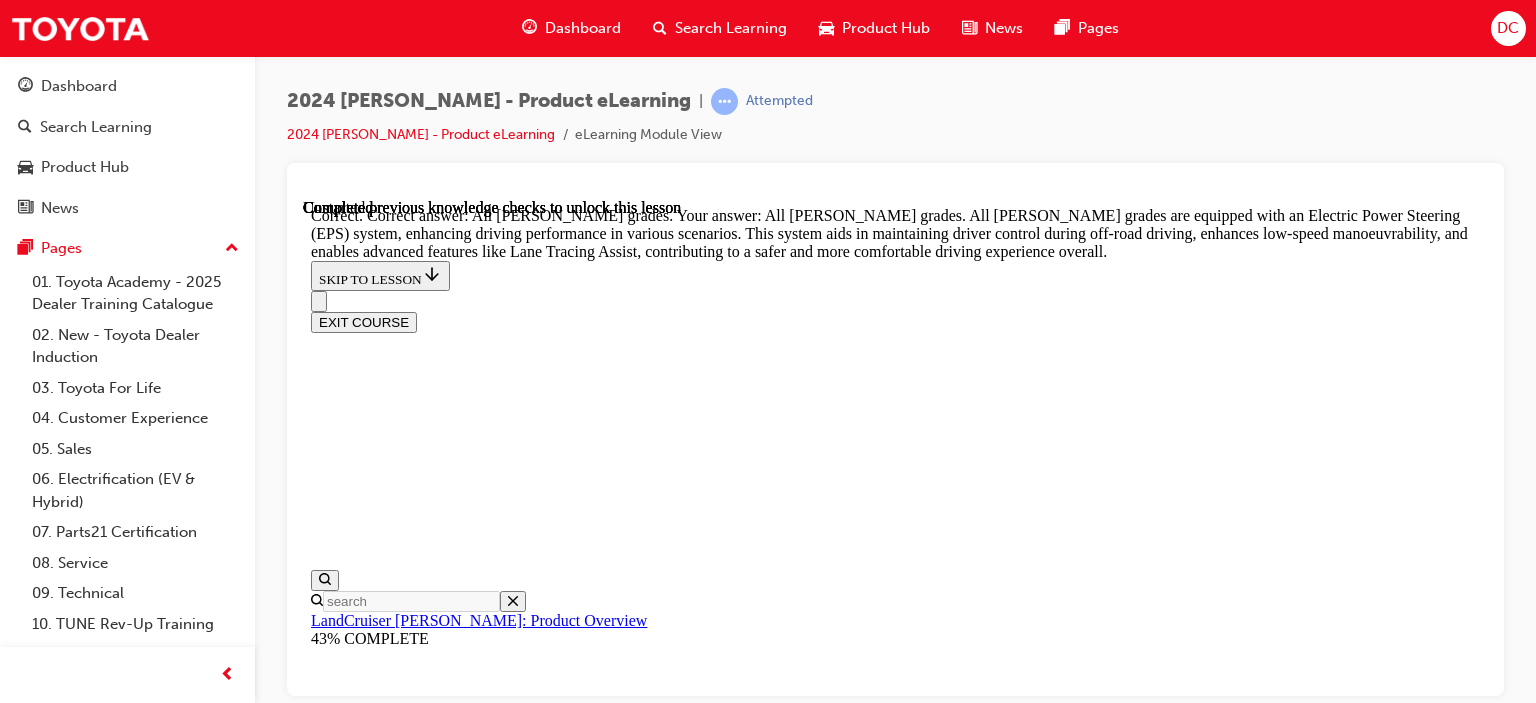 scroll, scrollTop: 0, scrollLeft: 0, axis: both 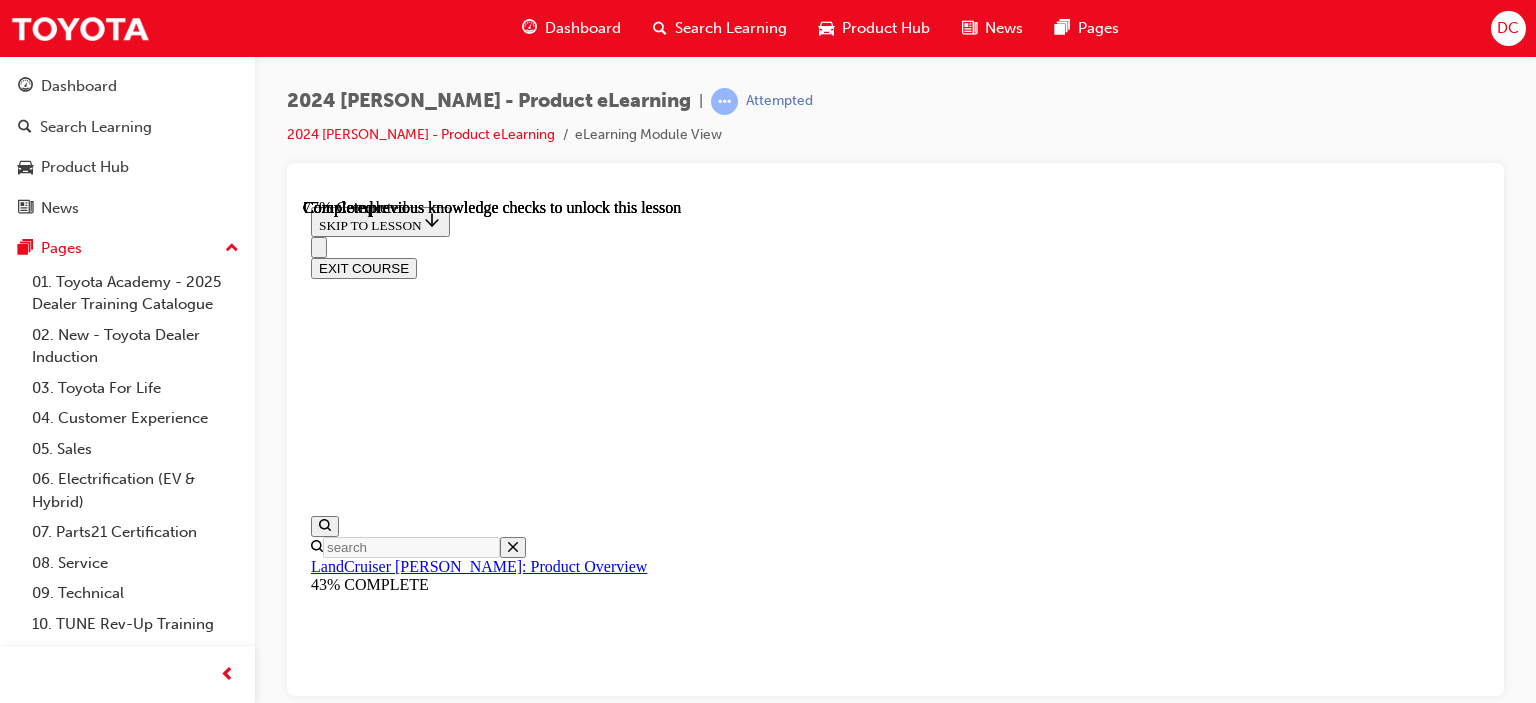 click on "KNOWLEDGE CHECK" at bounding box center (386, 20997) 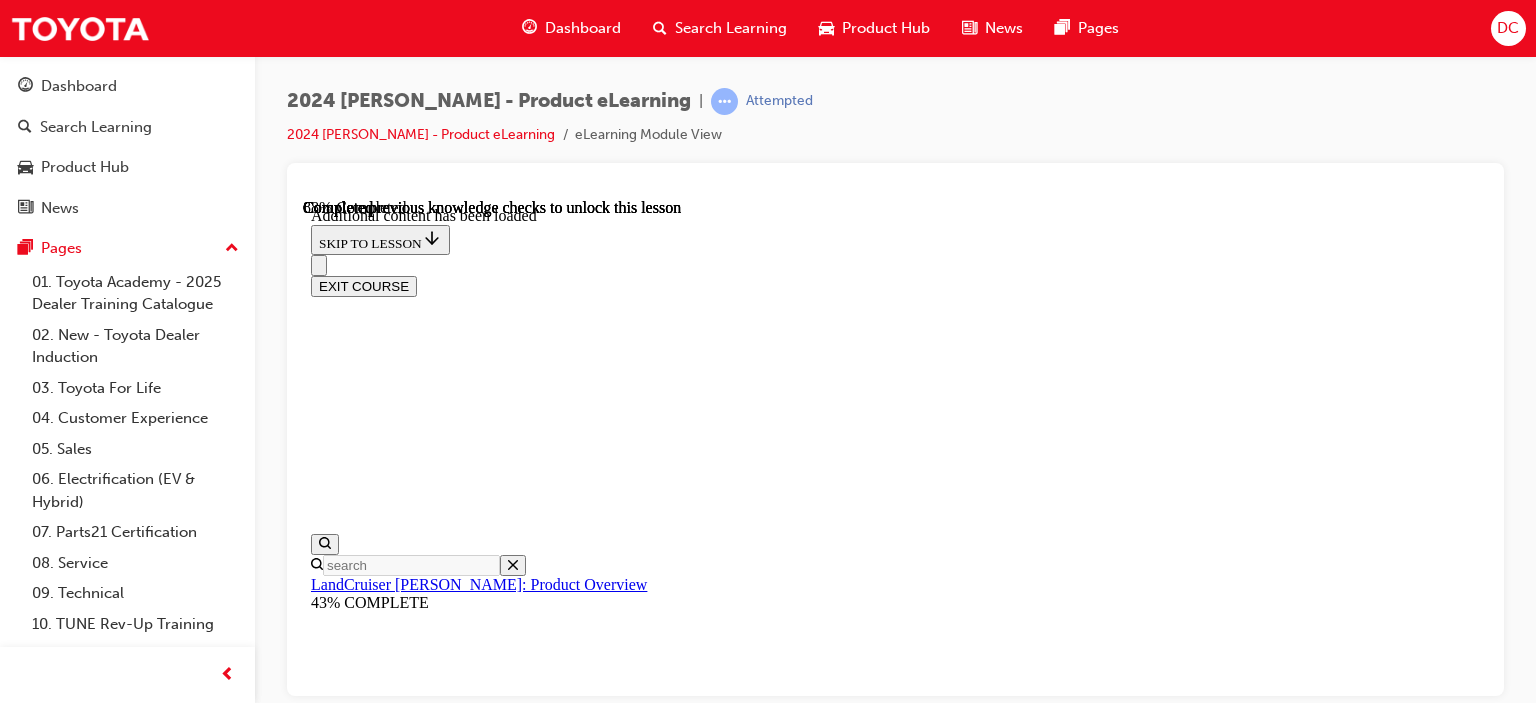 scroll, scrollTop: 7005, scrollLeft: 0, axis: vertical 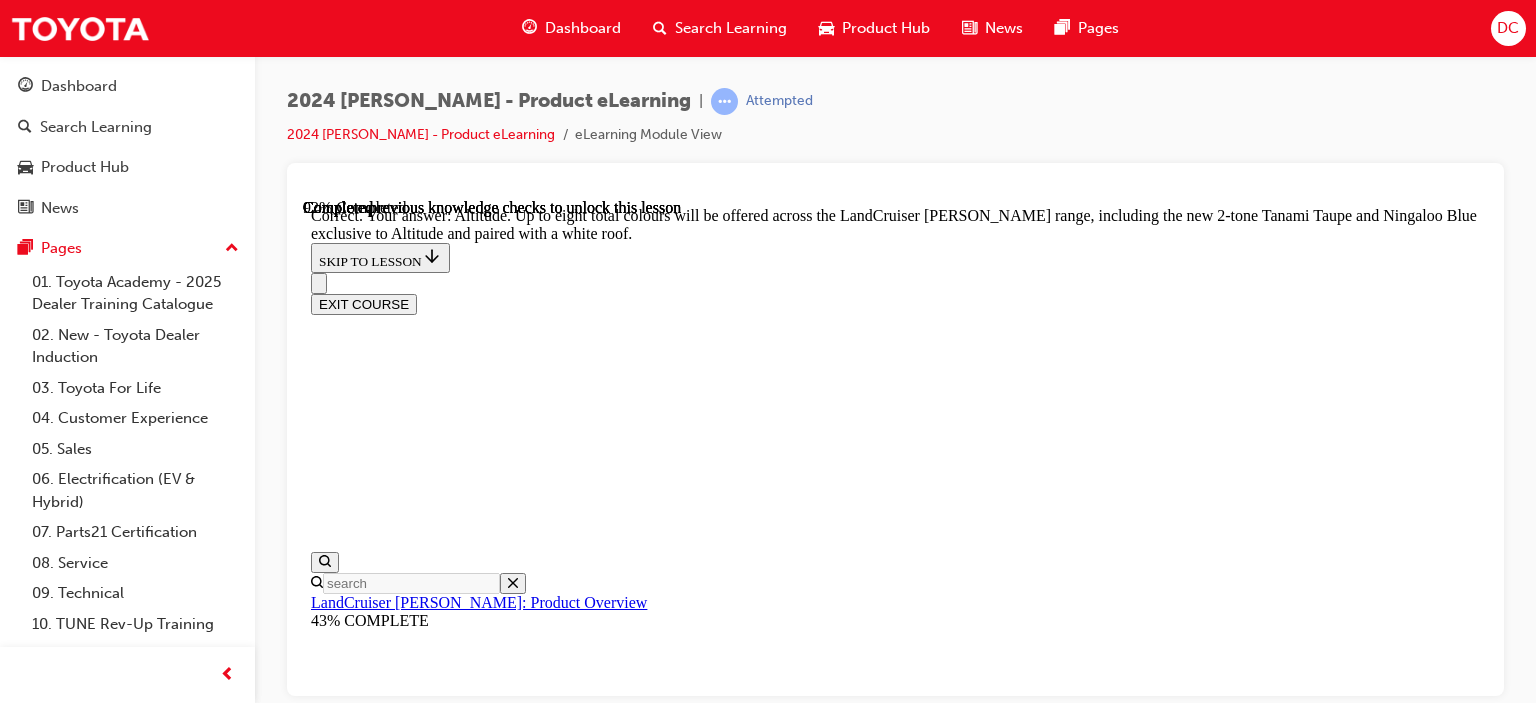 click at bounding box center (915, 30274) 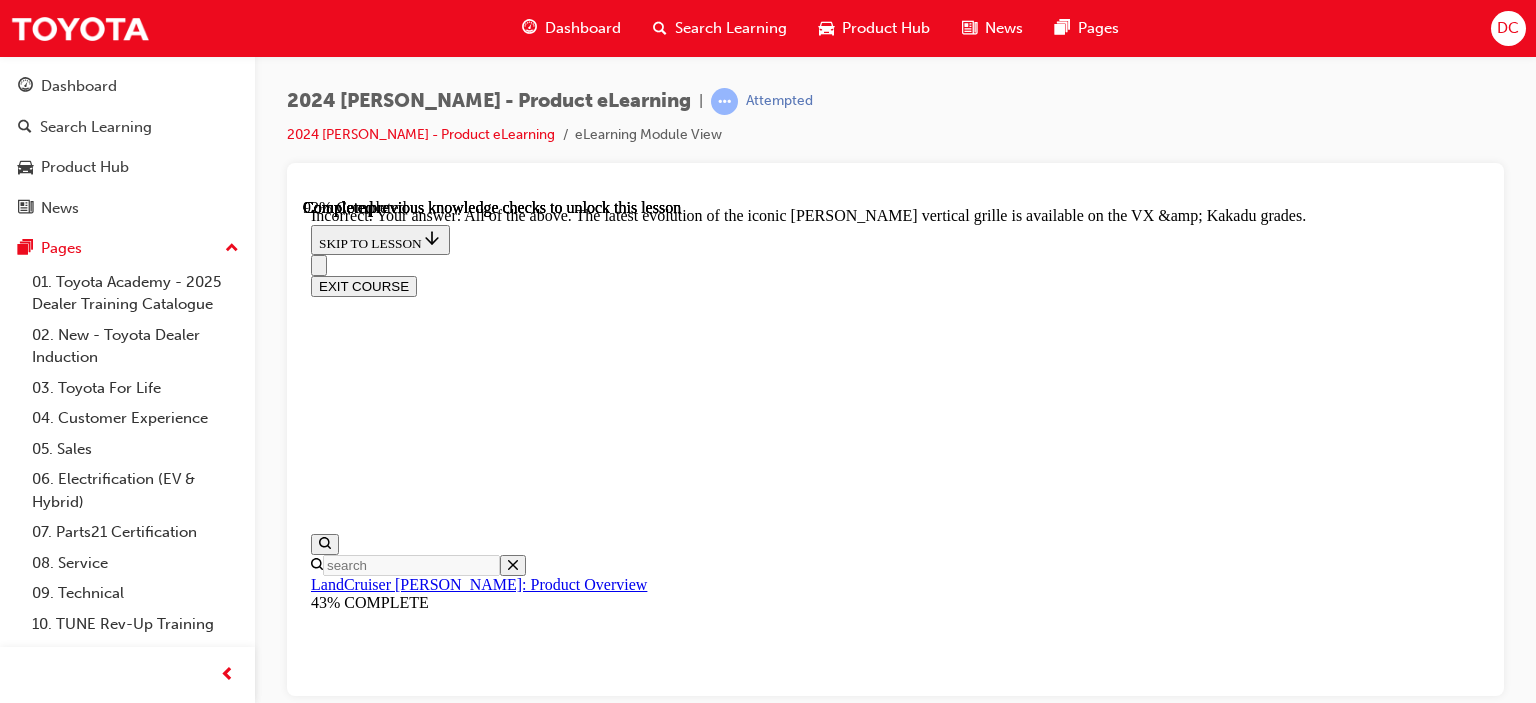 scroll, scrollTop: 8244, scrollLeft: 0, axis: vertical 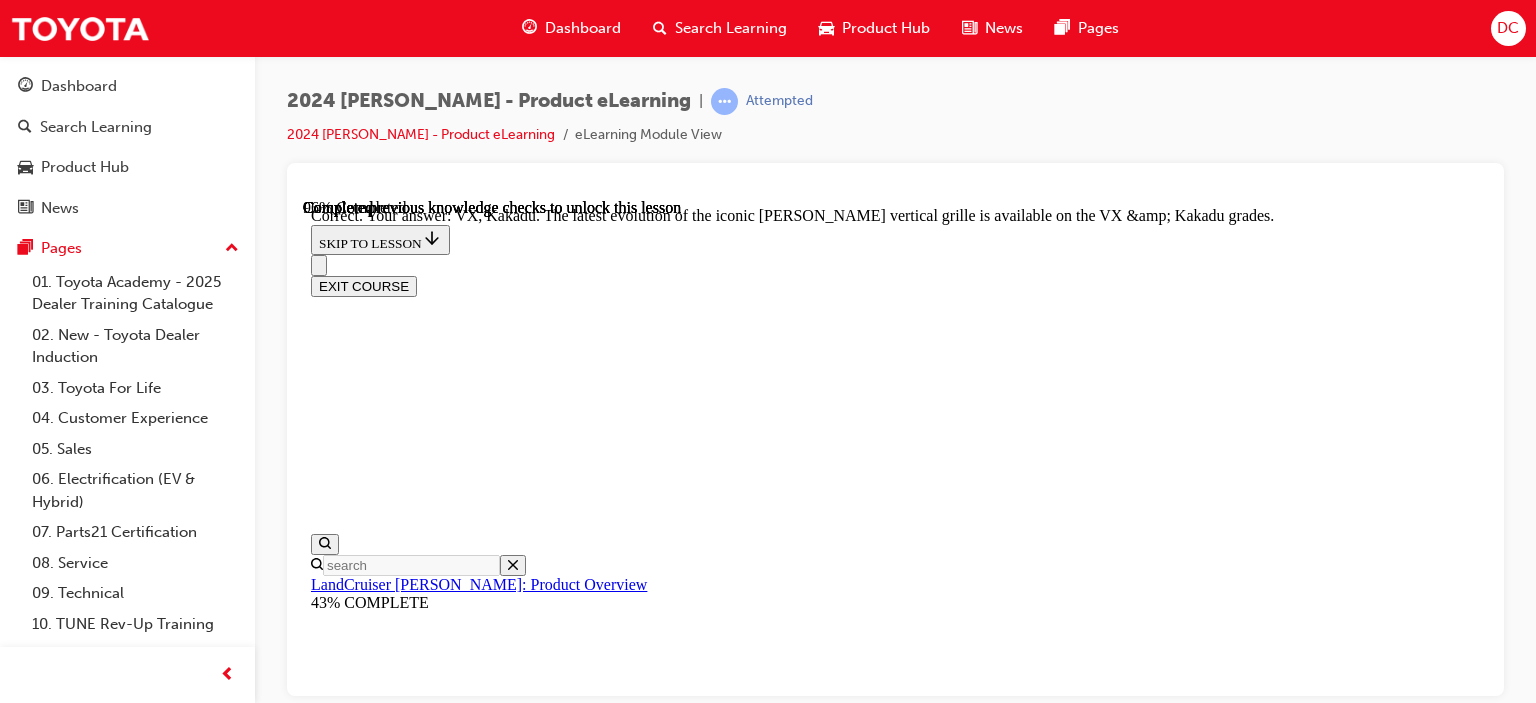 click on "NEXT LESSON" at bounding box center [363, 30993] 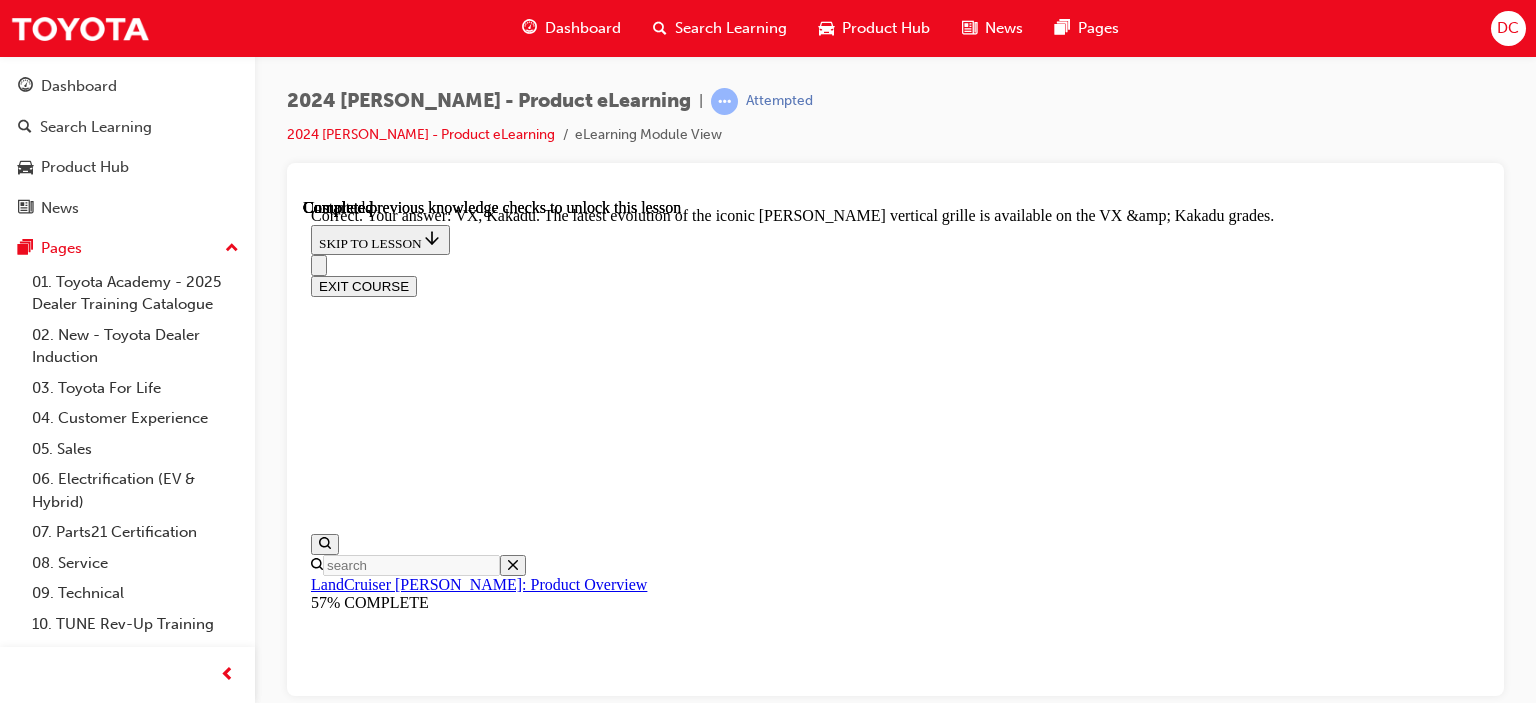 scroll, scrollTop: 0, scrollLeft: 0, axis: both 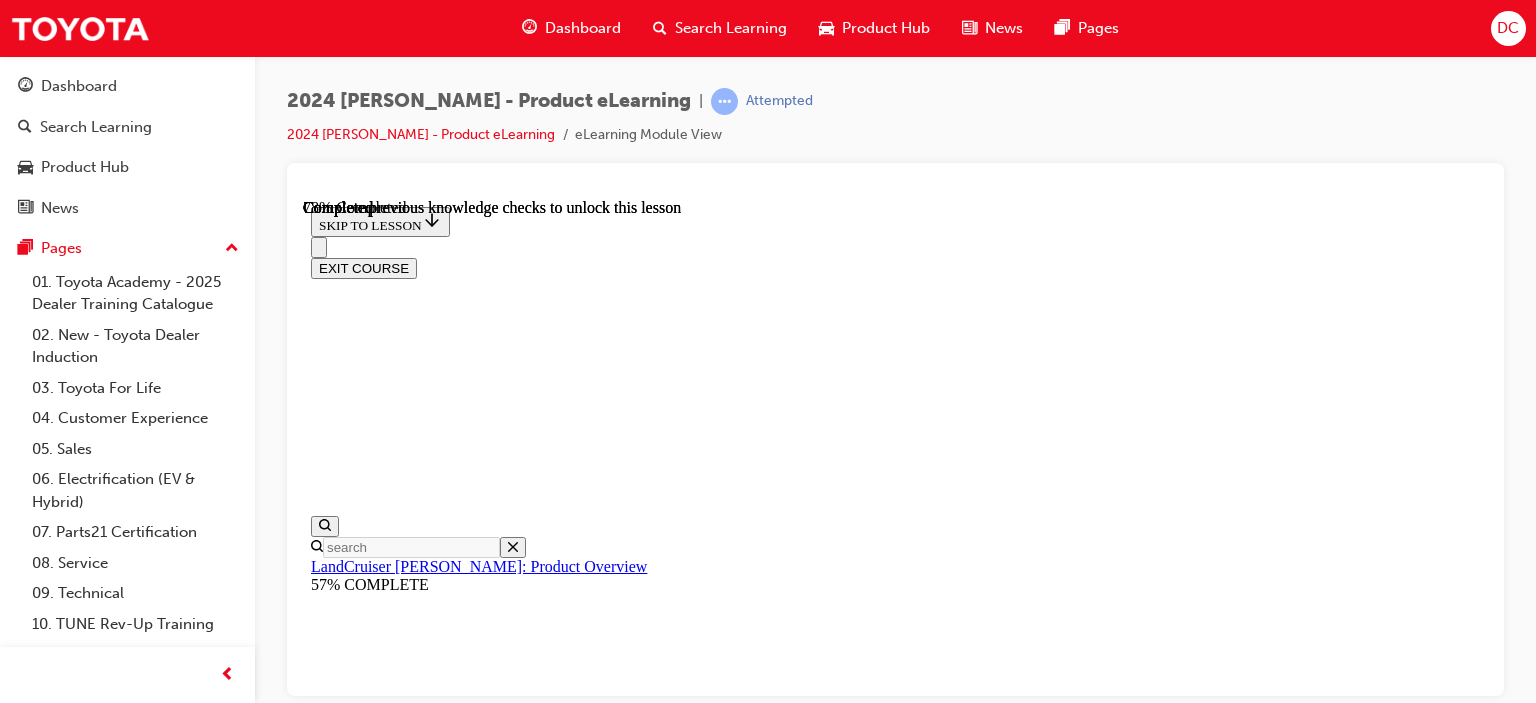 click on "KNOWLEDGE CHECK" at bounding box center (386, 16398) 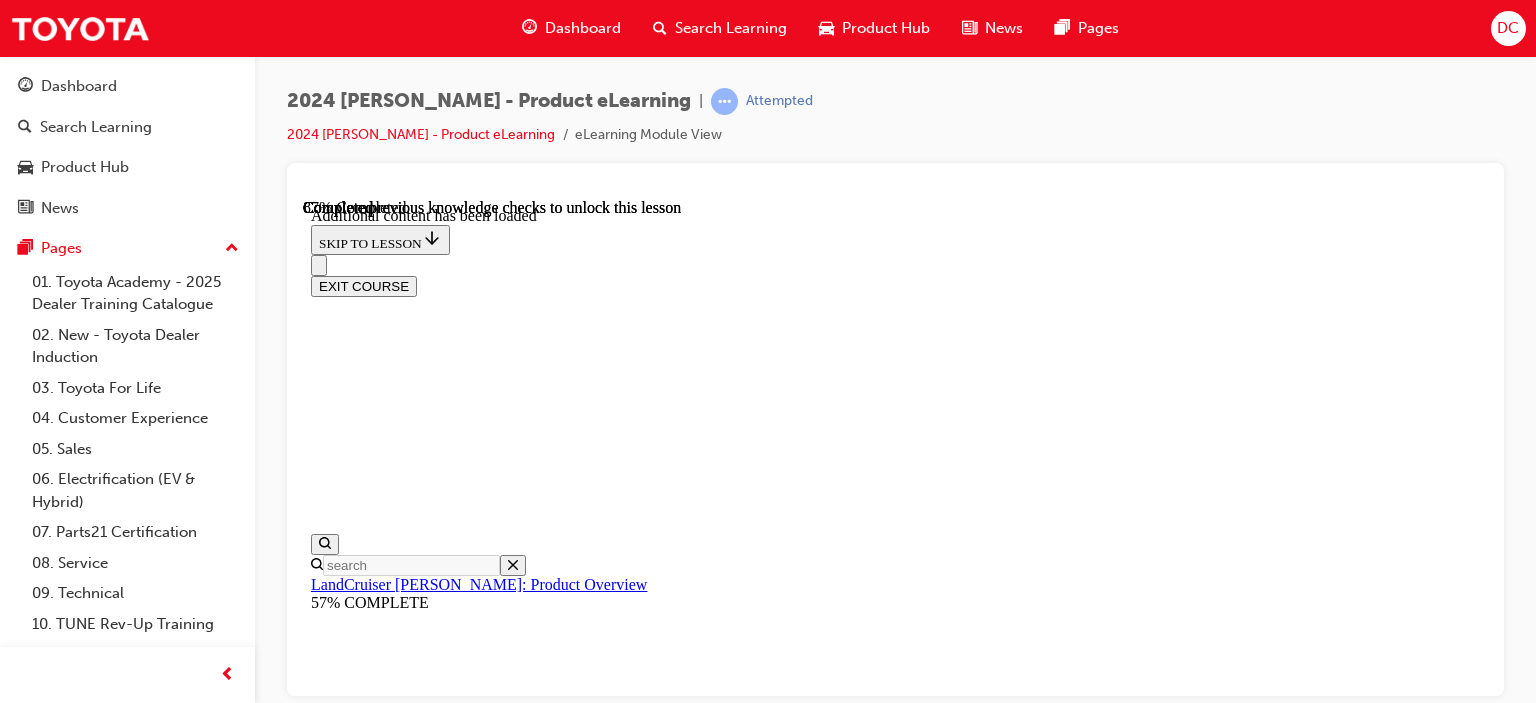 scroll, scrollTop: 5114, scrollLeft: 0, axis: vertical 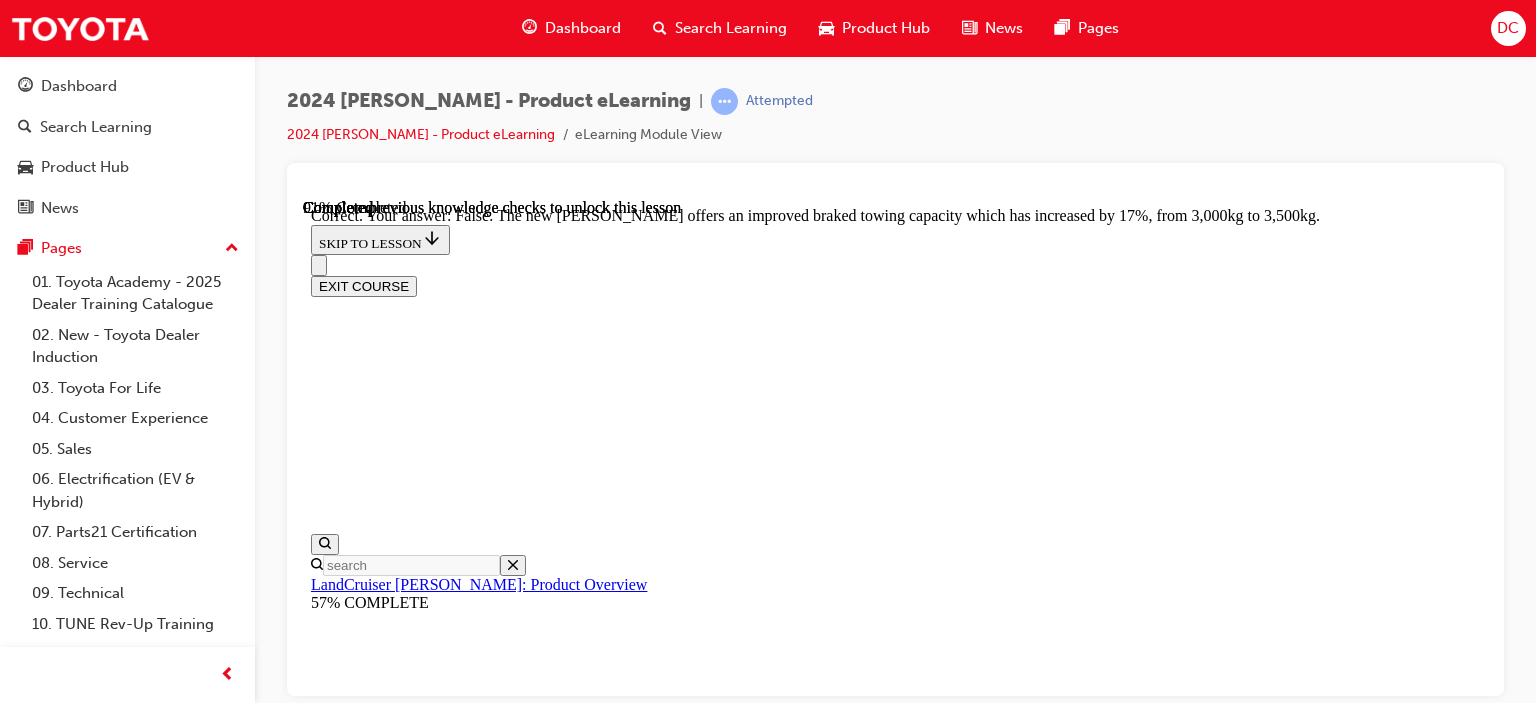 click at bounding box center (895, 24341) 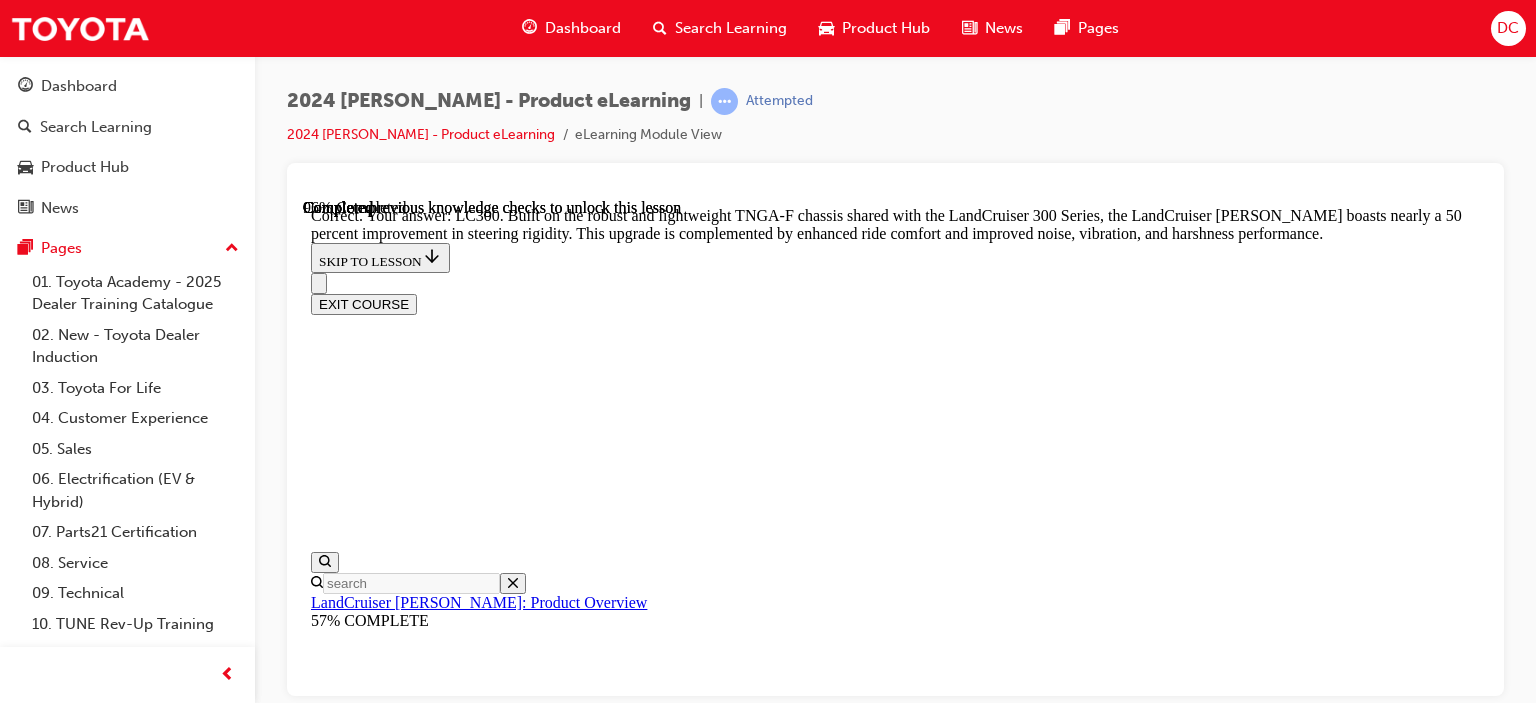 scroll, scrollTop: 6699, scrollLeft: 0, axis: vertical 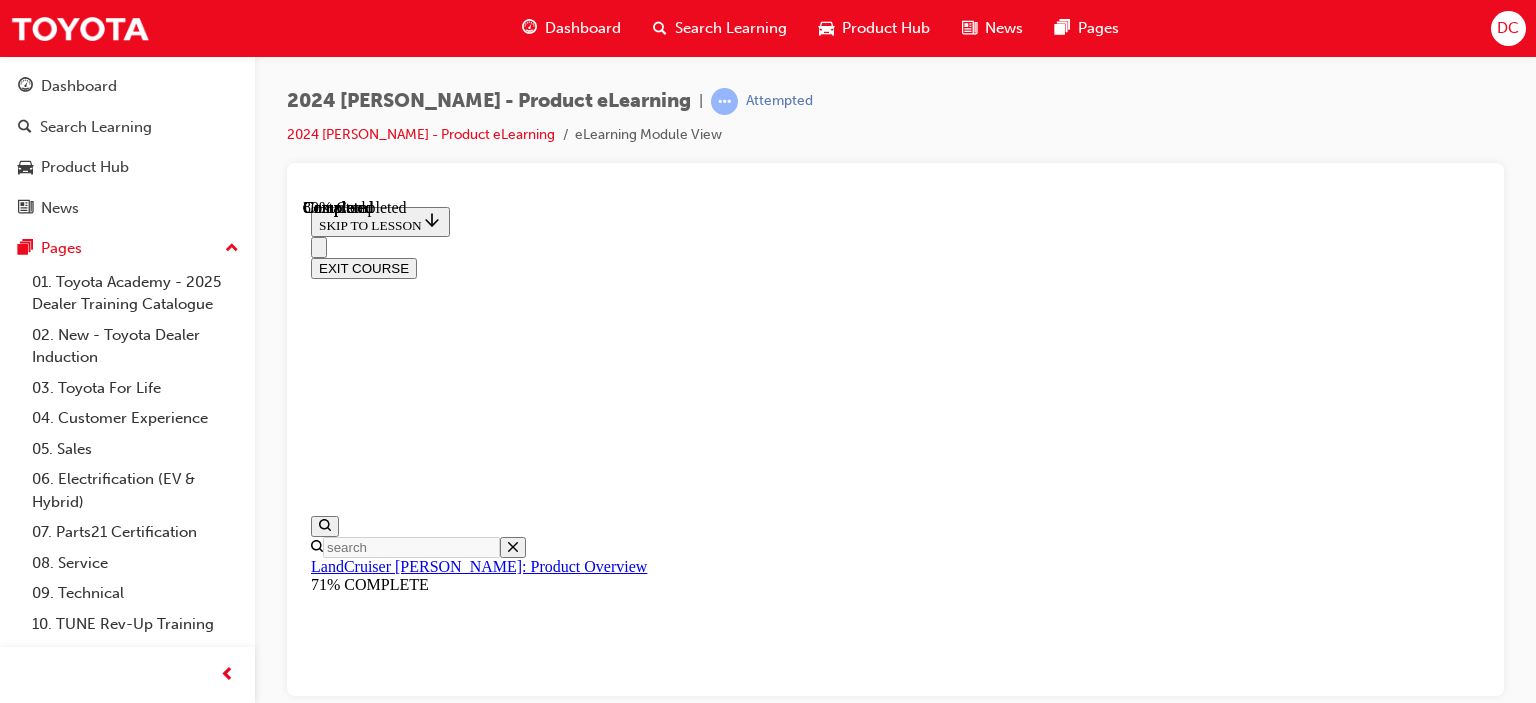 click on "CONTINUE" at bounding box center (353, 11420) 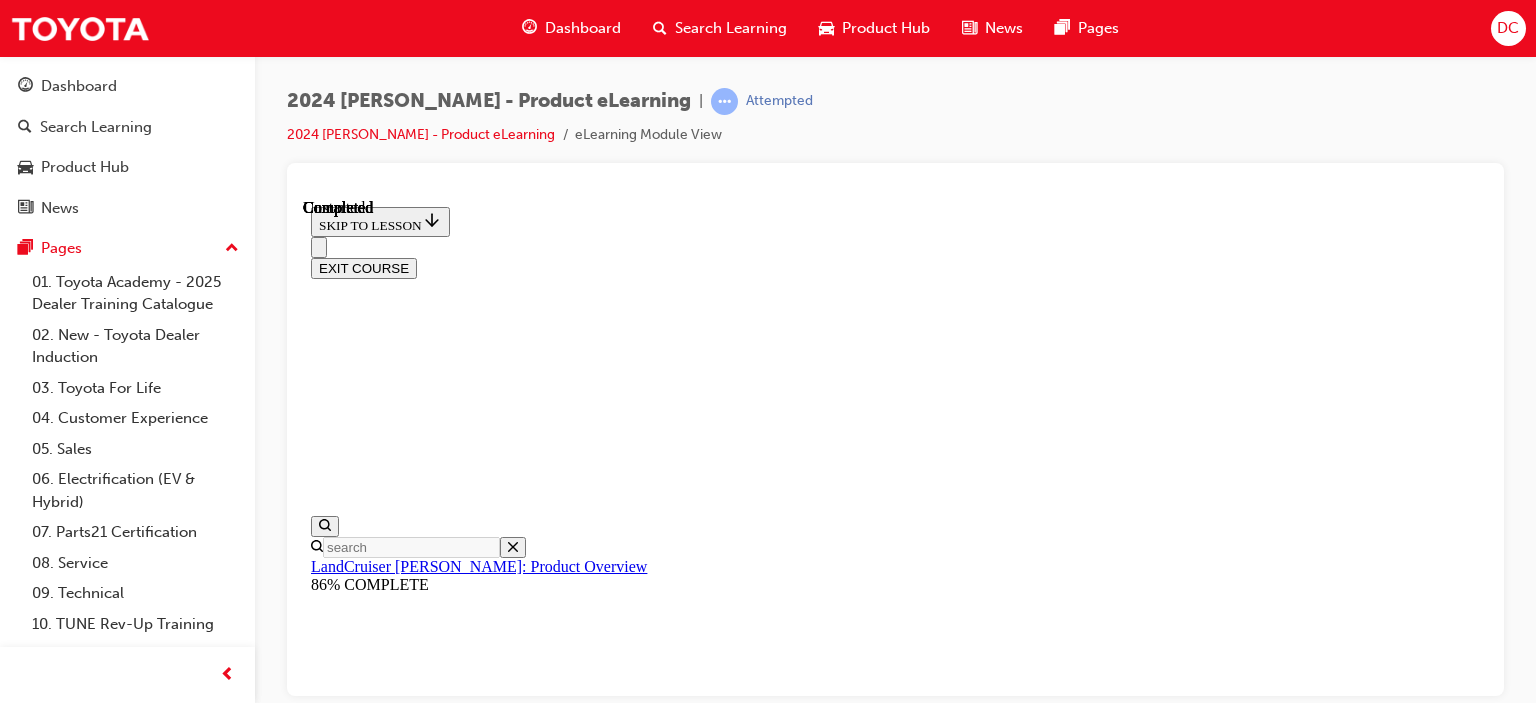 scroll, scrollTop: 0, scrollLeft: 0, axis: both 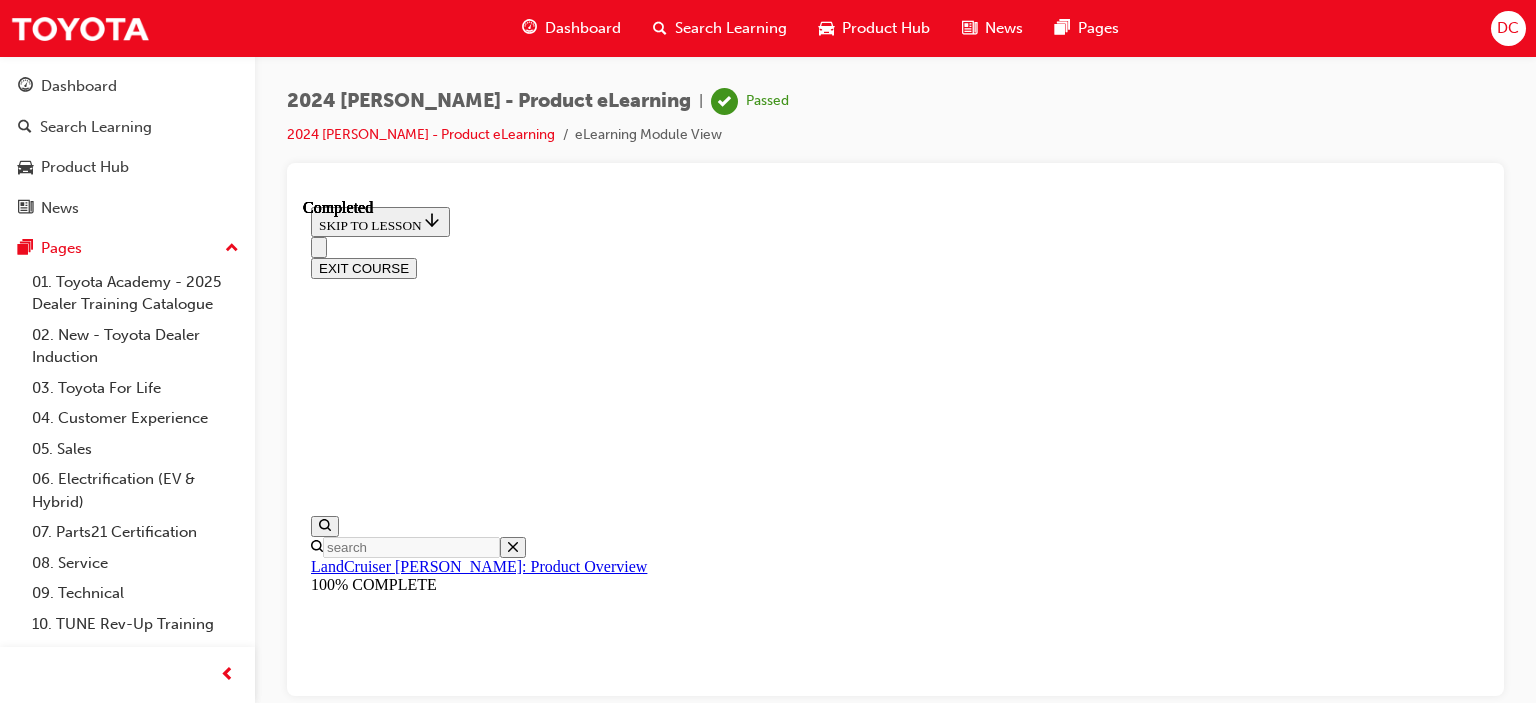 click on "EXIT COURSE" at bounding box center [364, 267] 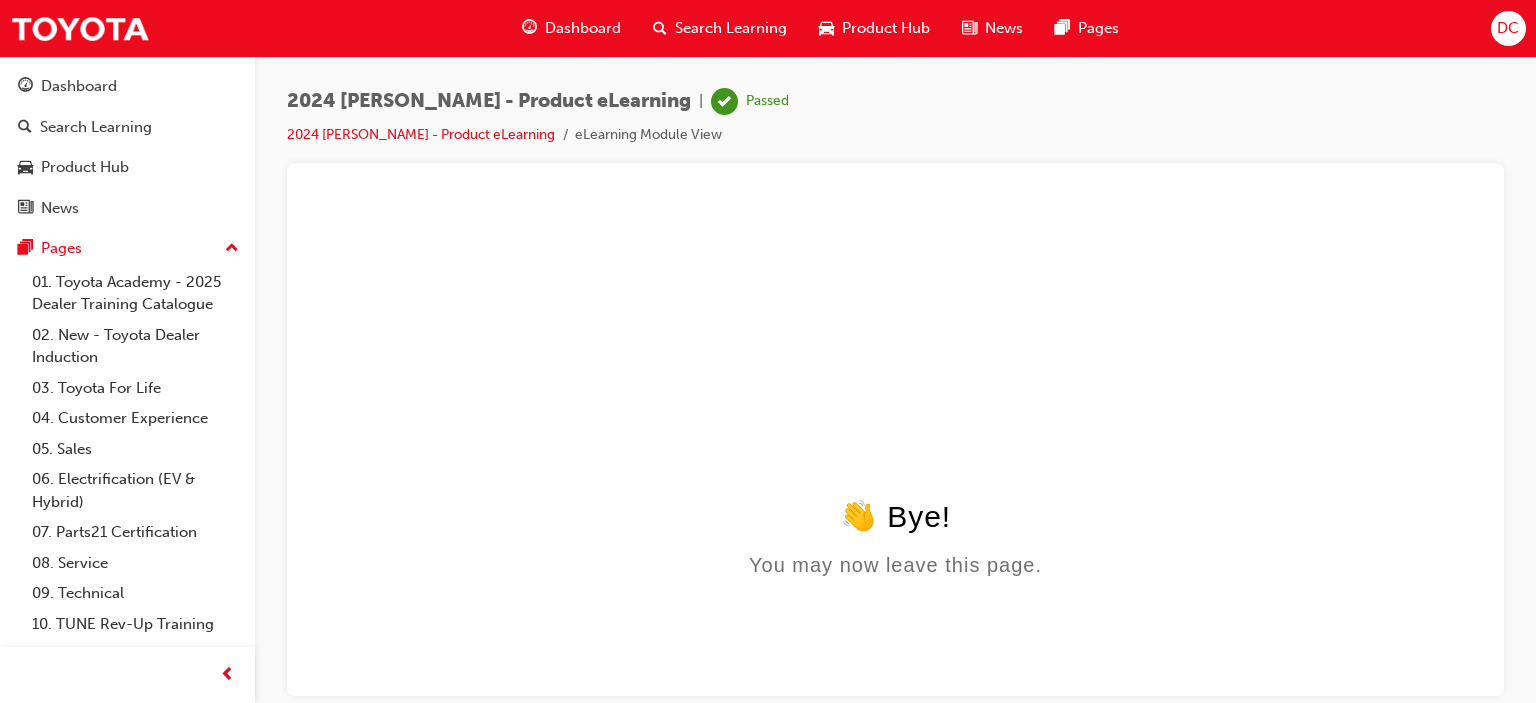 scroll, scrollTop: 0, scrollLeft: 0, axis: both 